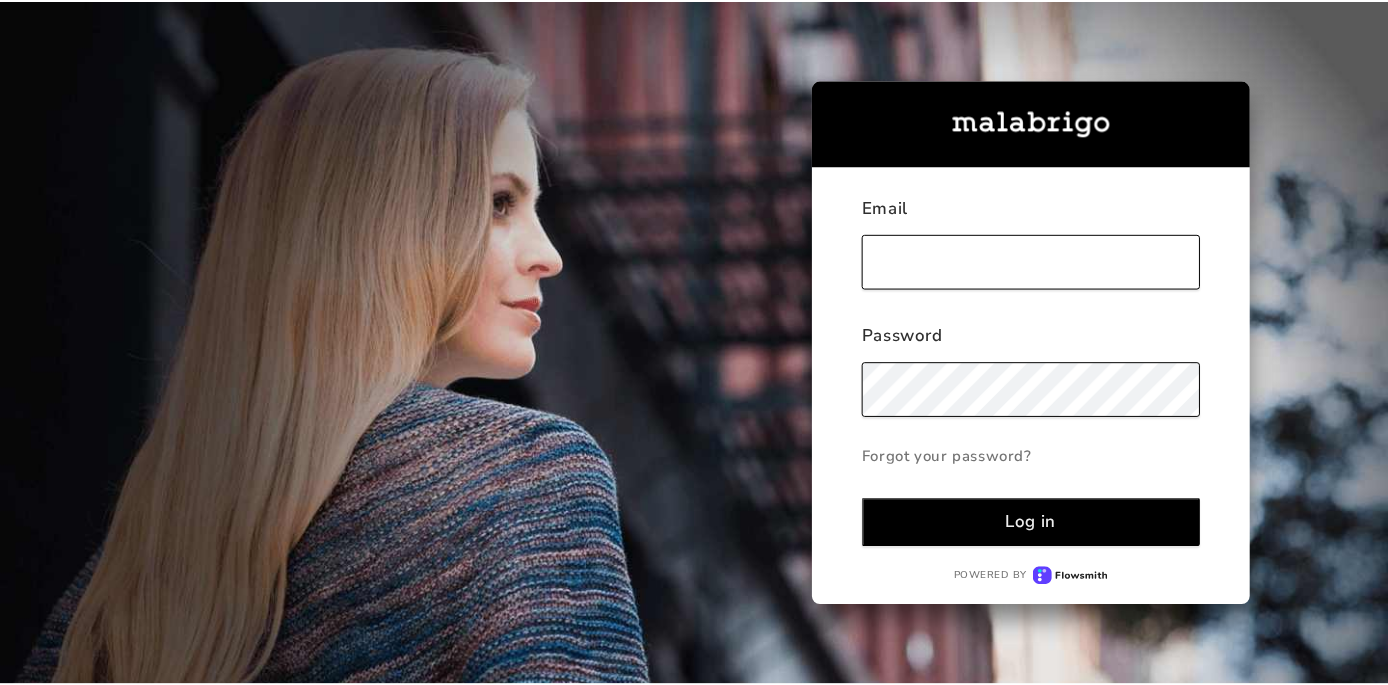 scroll, scrollTop: 0, scrollLeft: 0, axis: both 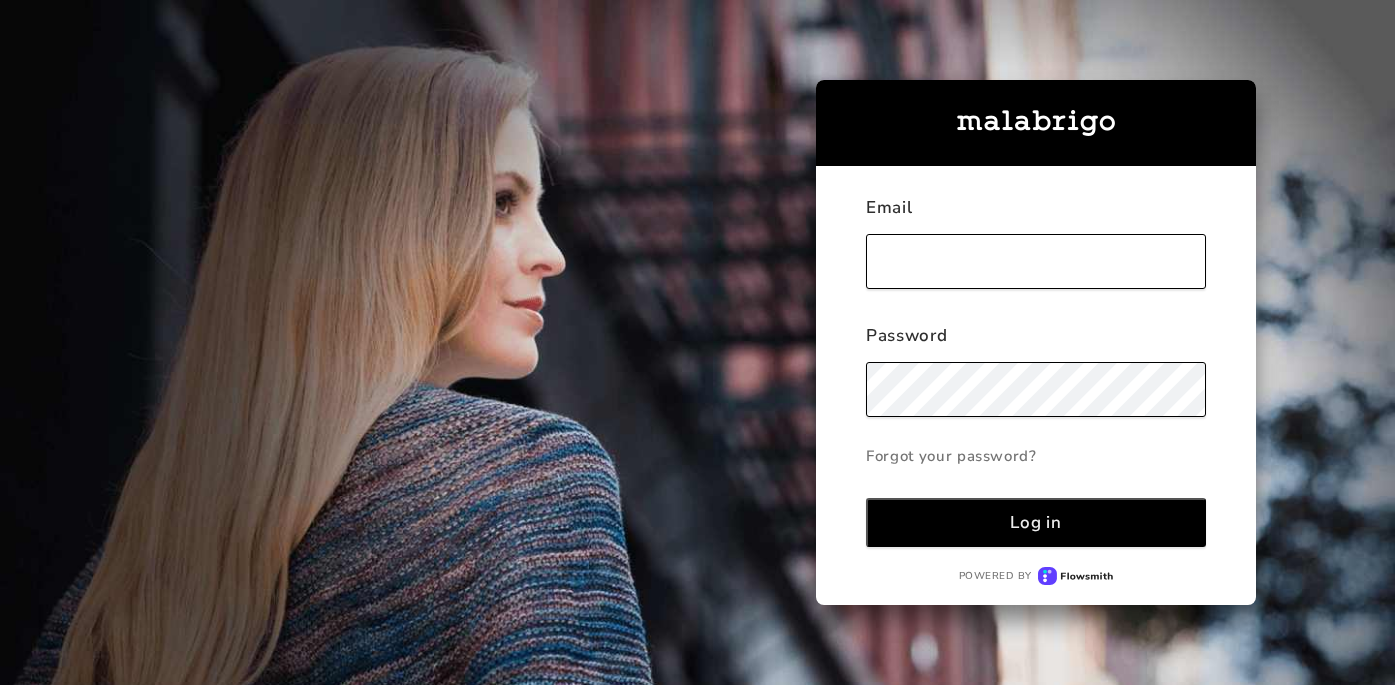 click at bounding box center (1035, 261) 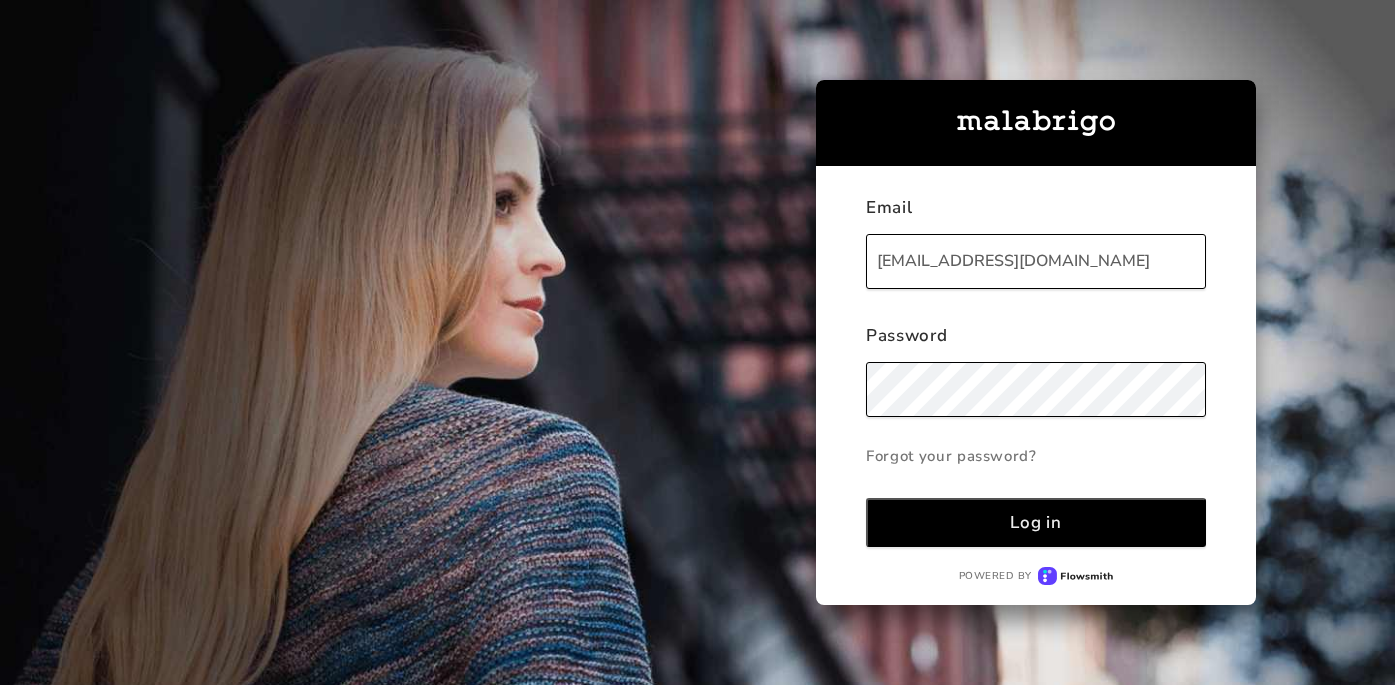 click on "Log in" at bounding box center [1035, 522] 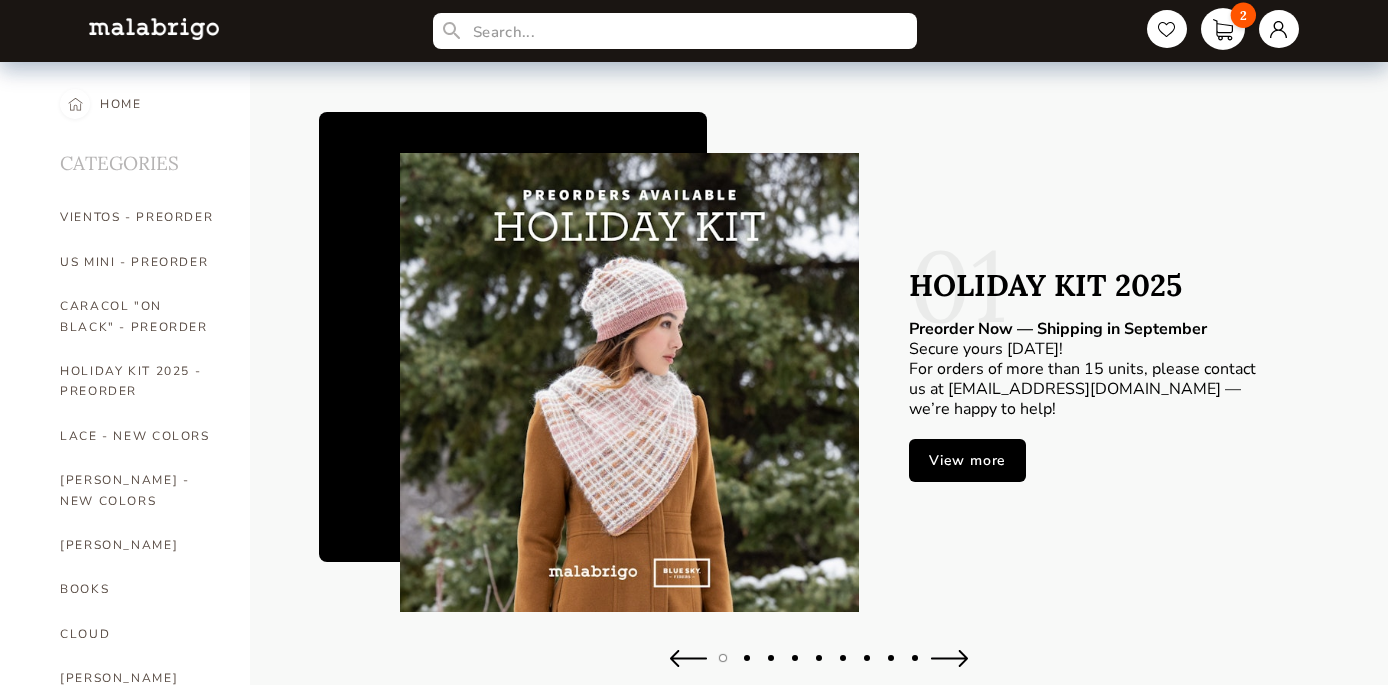 click on "2" at bounding box center [1223, 29] 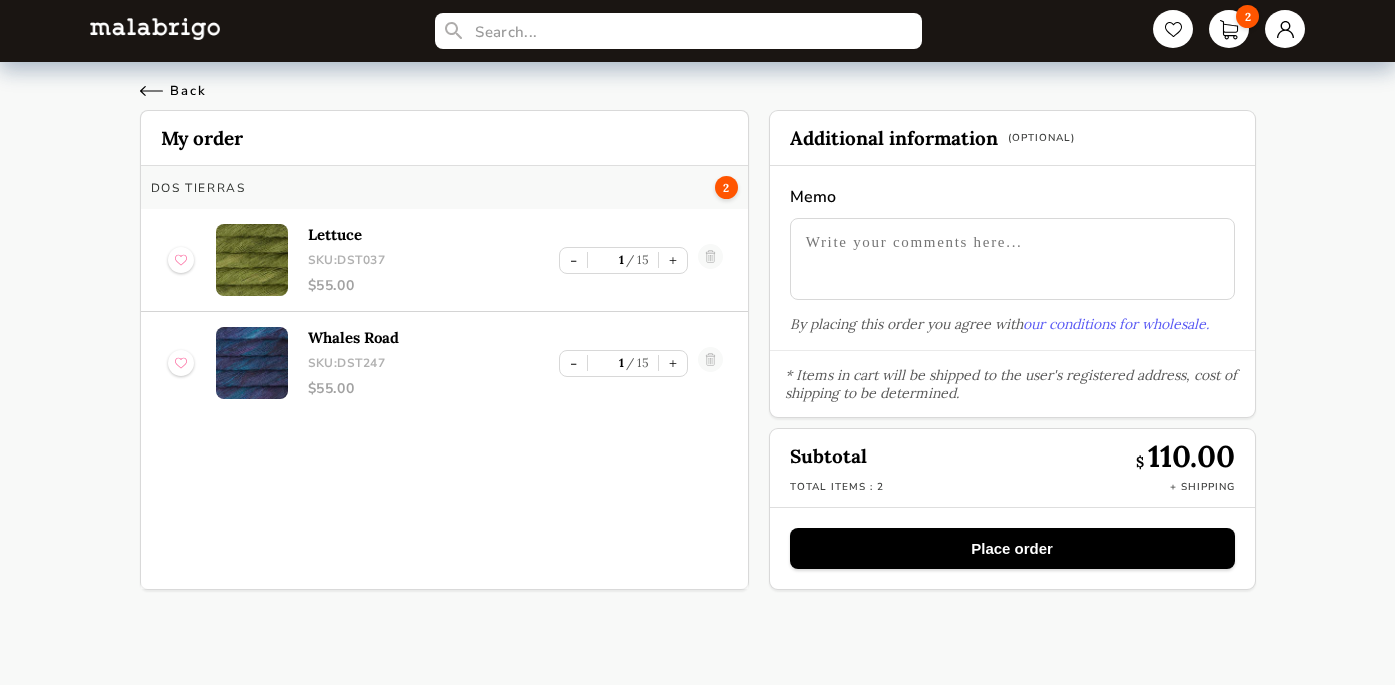 click on "Back" at bounding box center [173, 91] 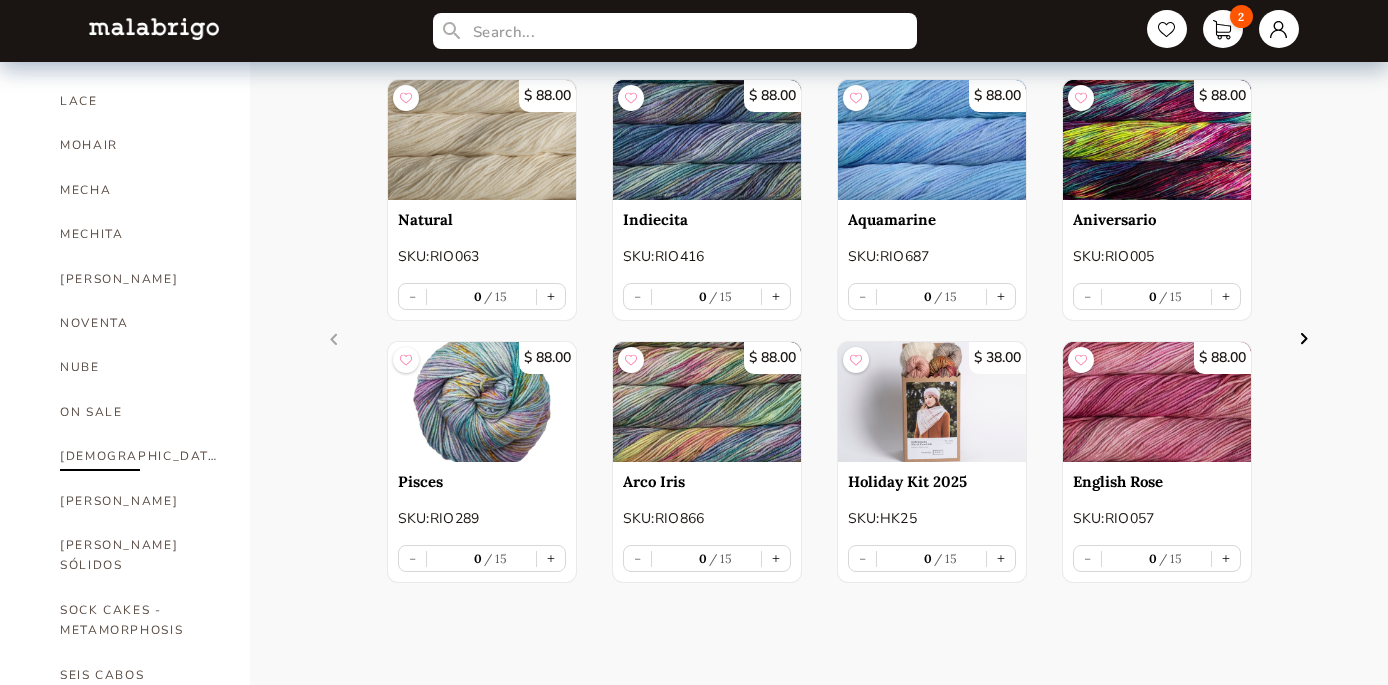 scroll, scrollTop: 834, scrollLeft: 0, axis: vertical 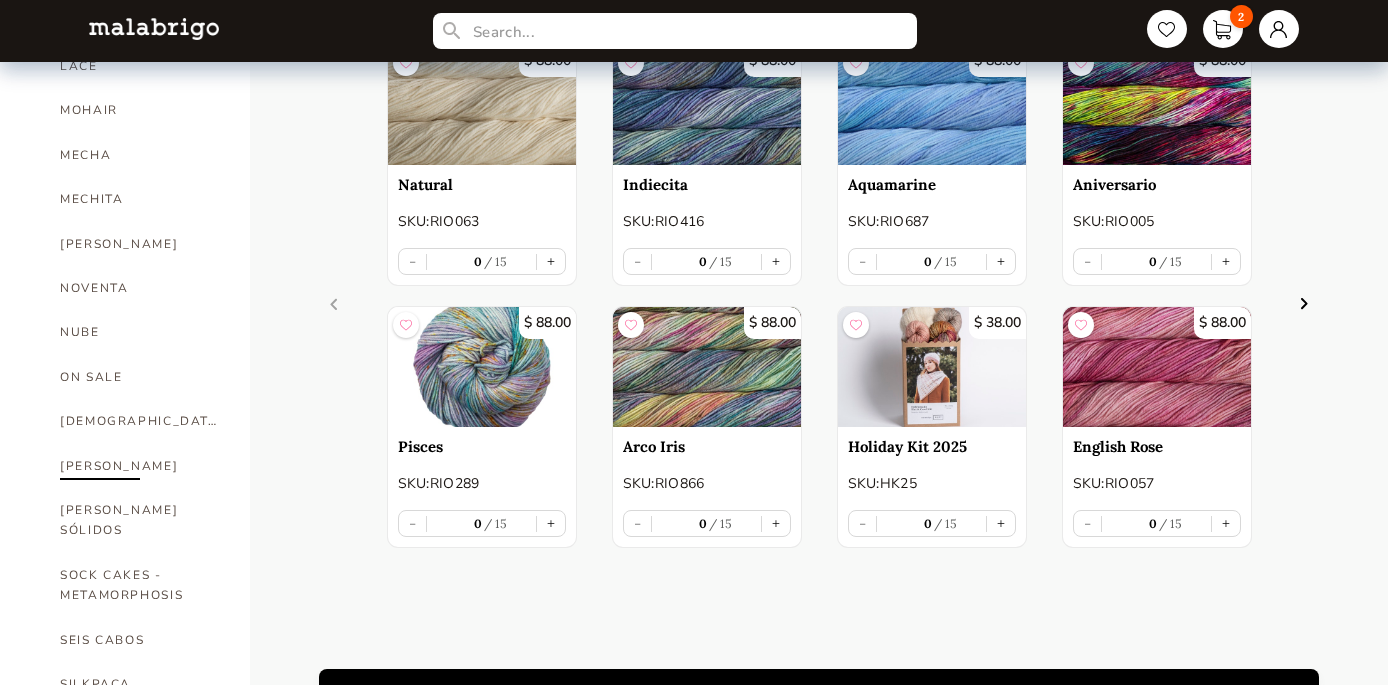 click on "[PERSON_NAME]" at bounding box center (140, 466) 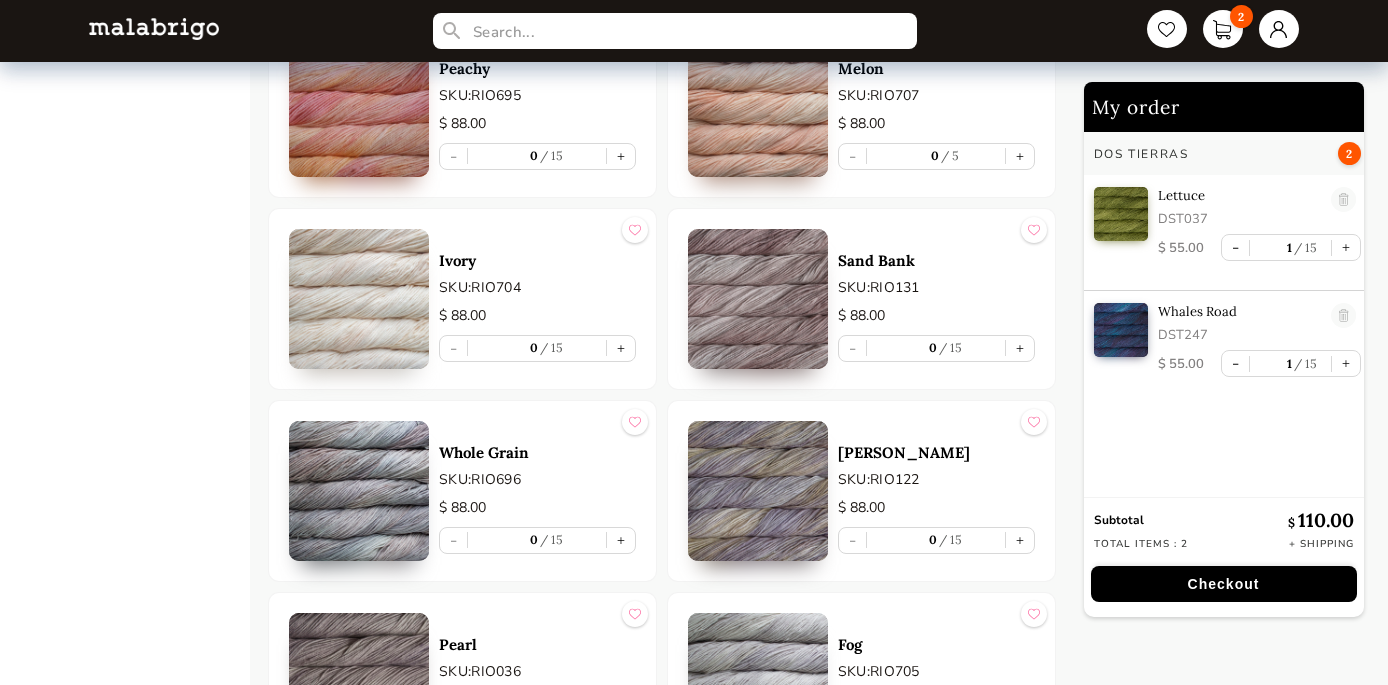 scroll, scrollTop: 6965, scrollLeft: 0, axis: vertical 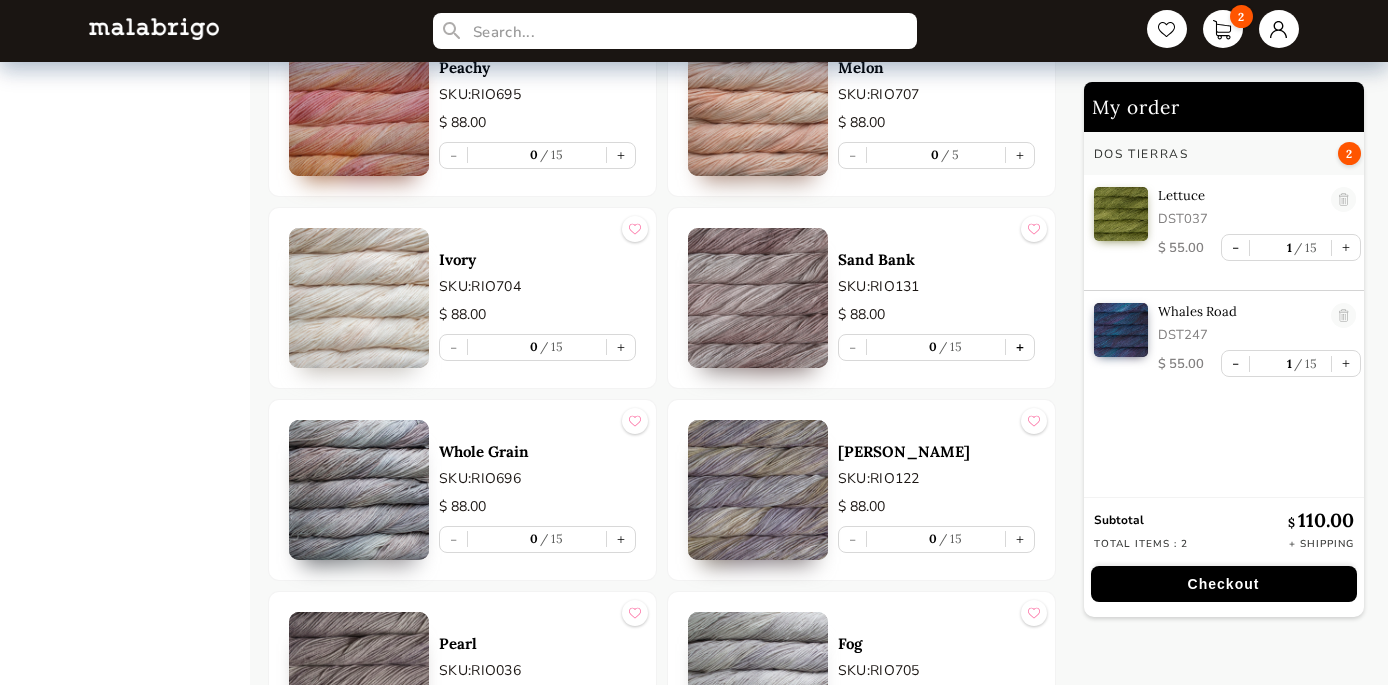 click on "+" at bounding box center (1020, 347) 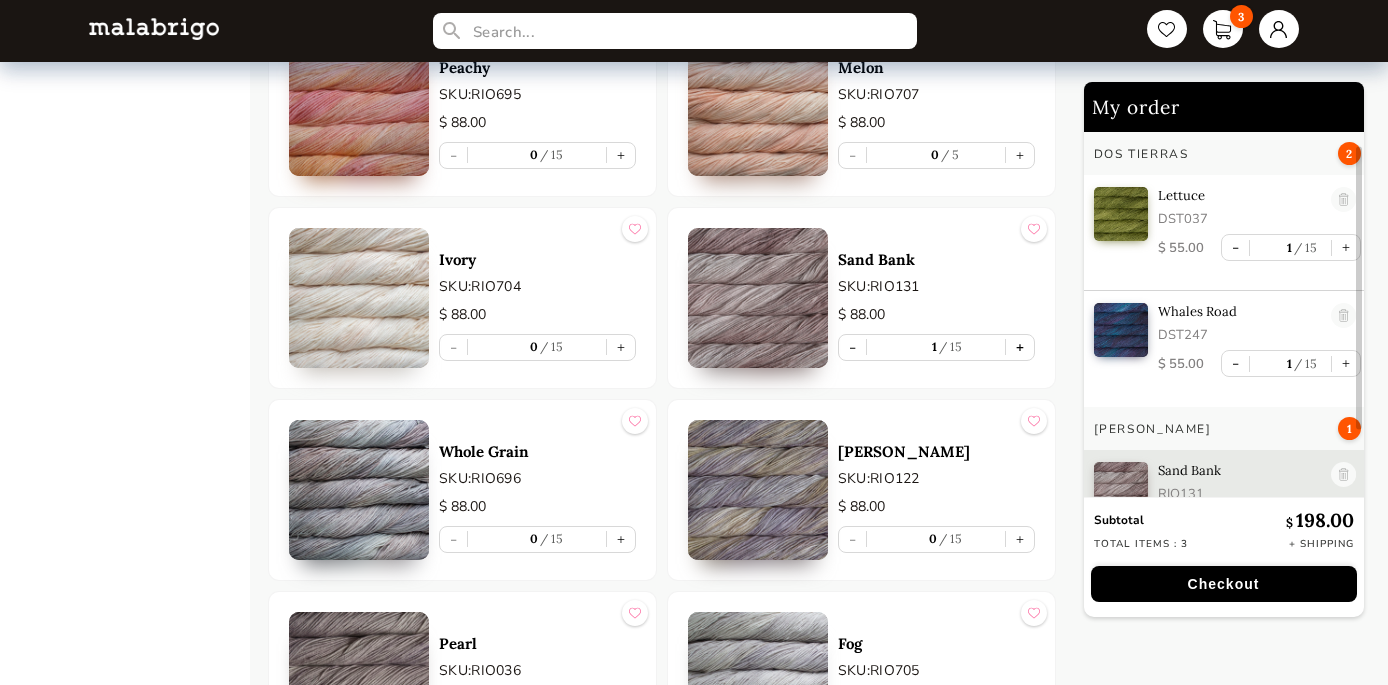 scroll, scrollTop: 38, scrollLeft: 0, axis: vertical 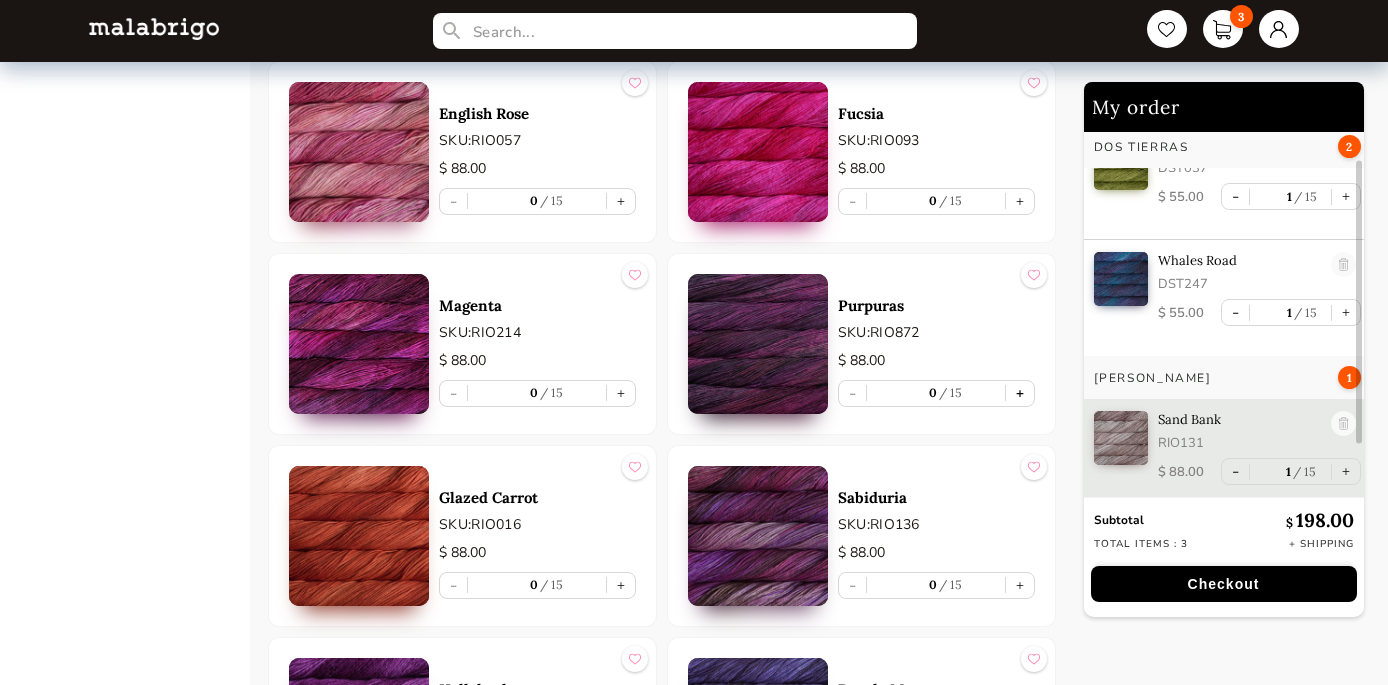 click on "+" at bounding box center (1020, 393) 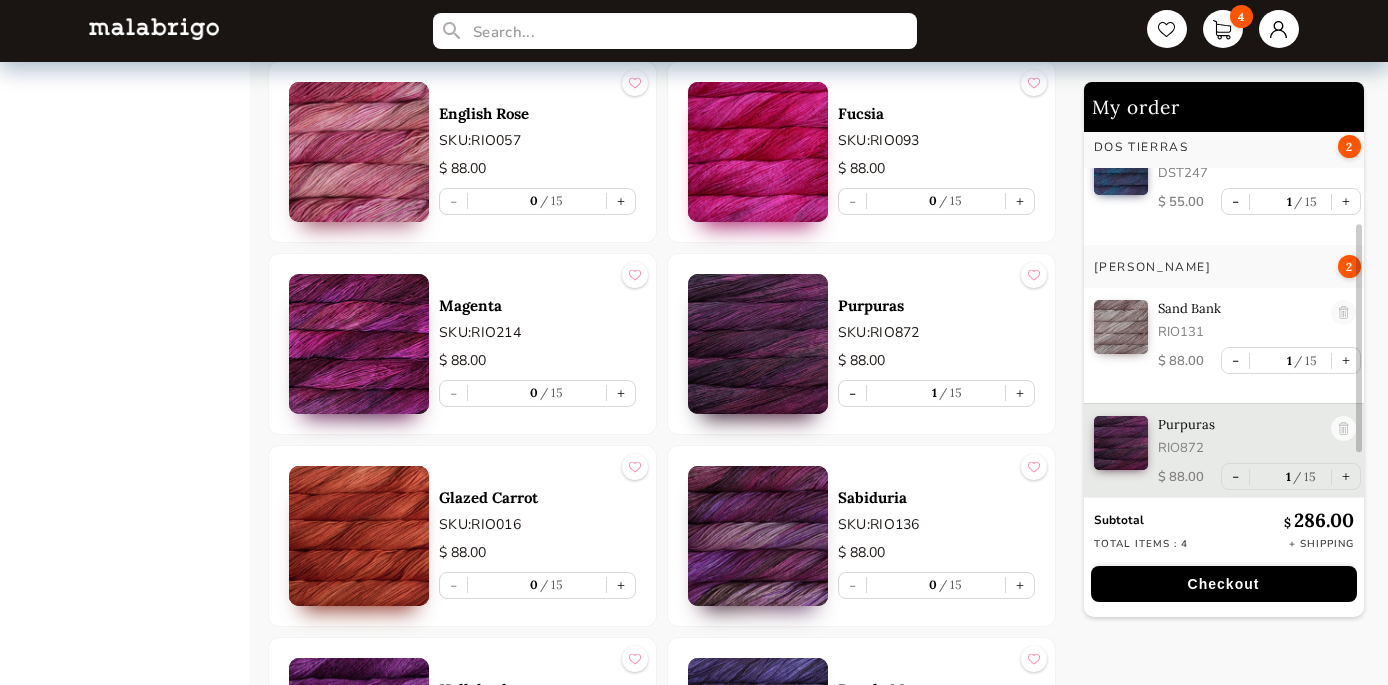 scroll, scrollTop: 160, scrollLeft: 0, axis: vertical 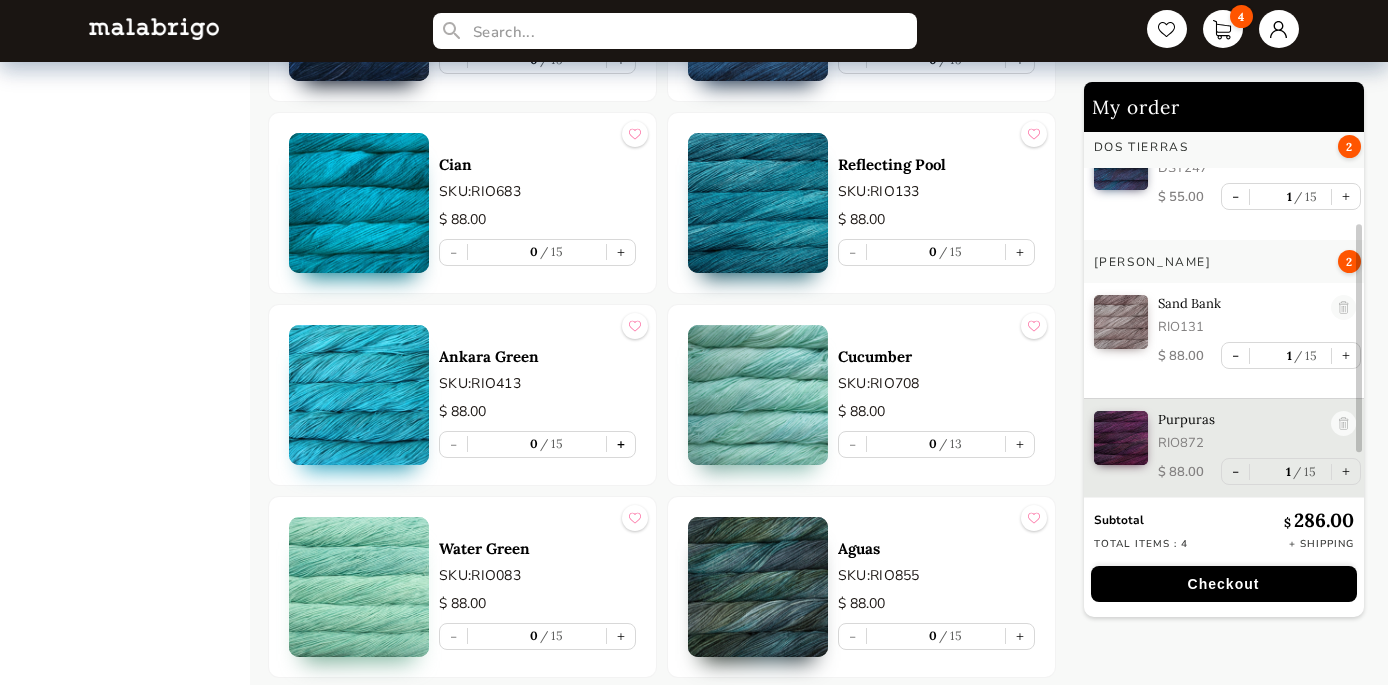 click on "+" at bounding box center (621, 444) 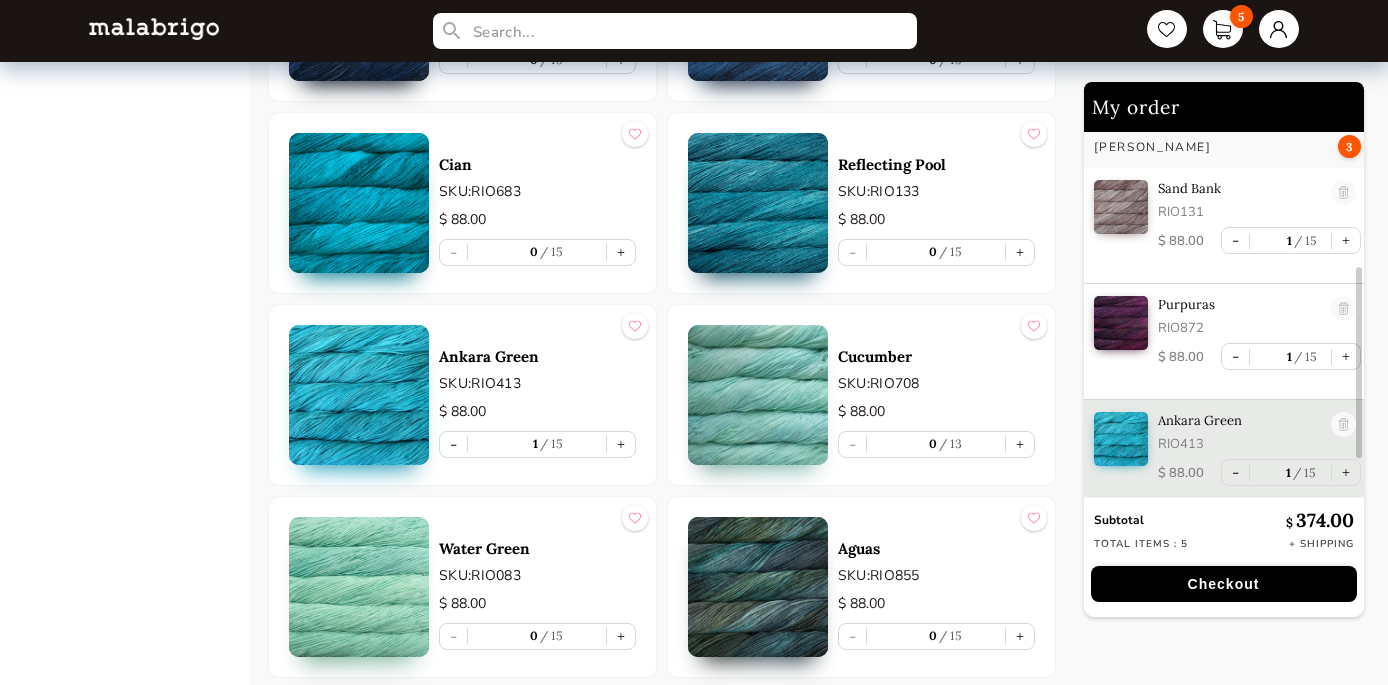 scroll, scrollTop: 276, scrollLeft: 0, axis: vertical 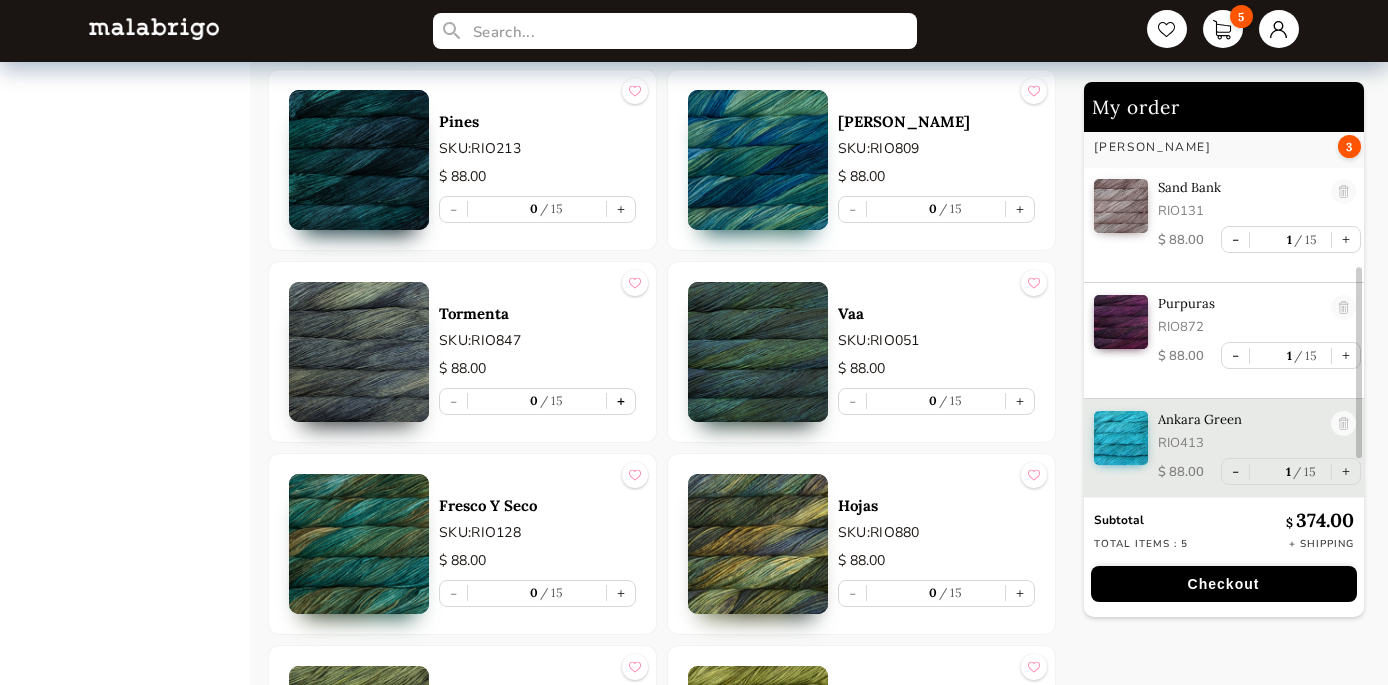 click on "+" at bounding box center [621, 401] 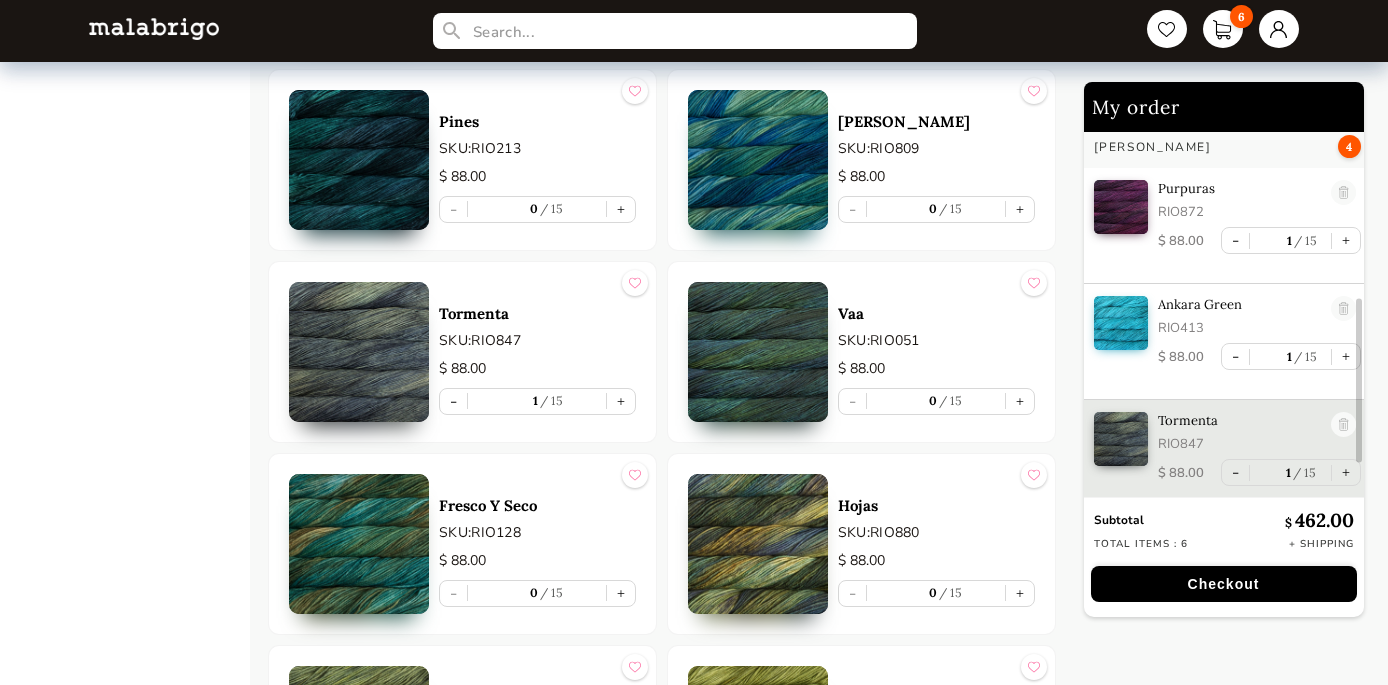 scroll, scrollTop: 392, scrollLeft: 0, axis: vertical 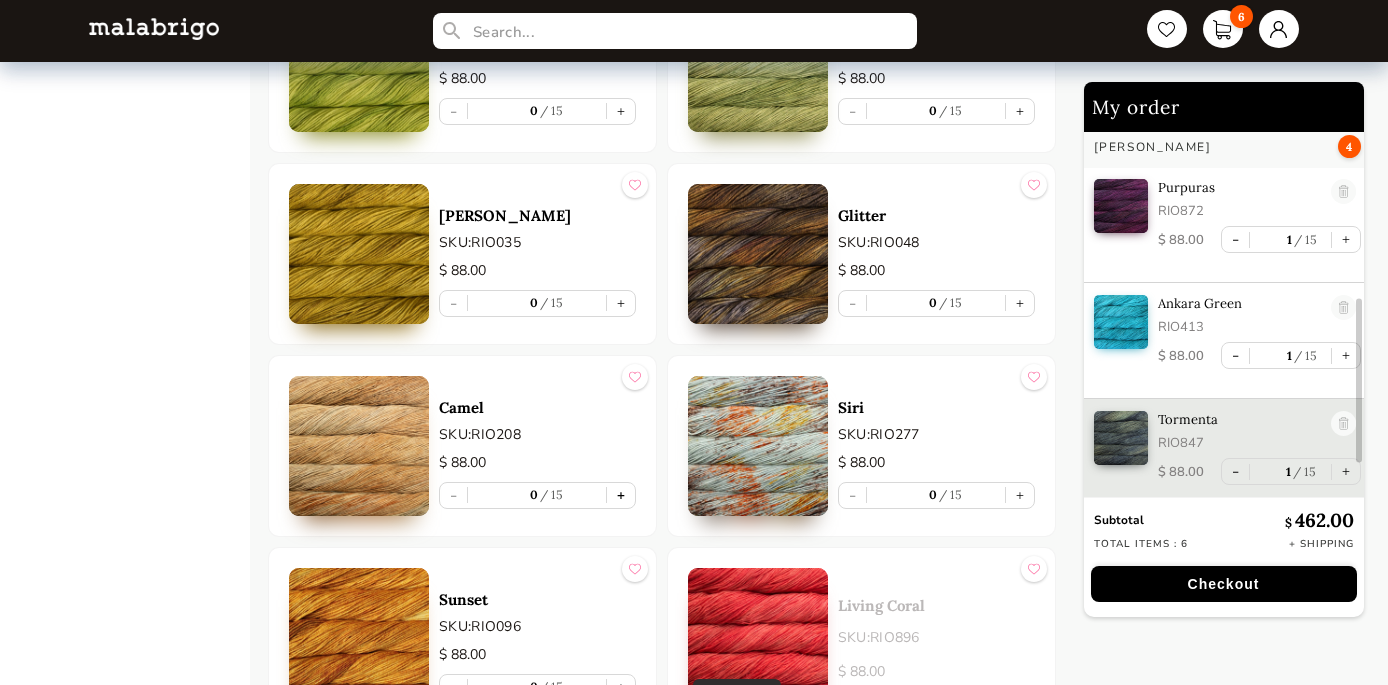 click on "+" at bounding box center [621, 495] 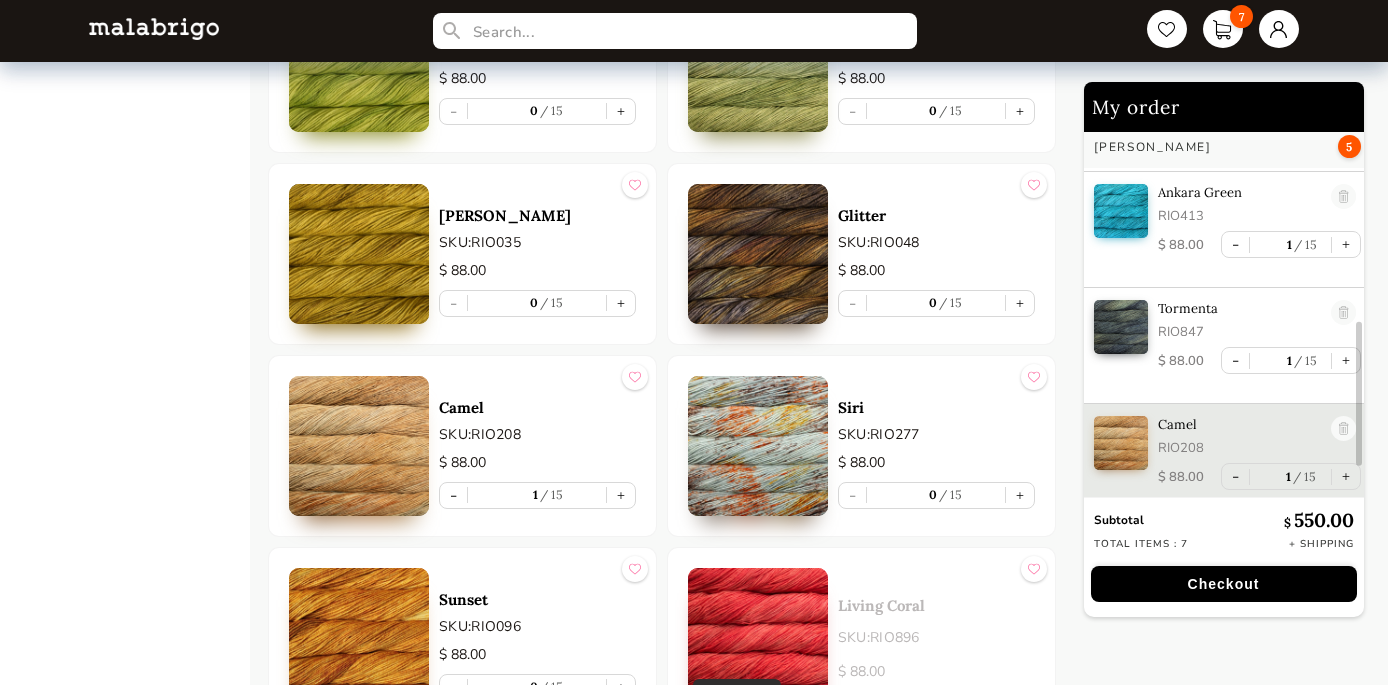 scroll, scrollTop: 508, scrollLeft: 0, axis: vertical 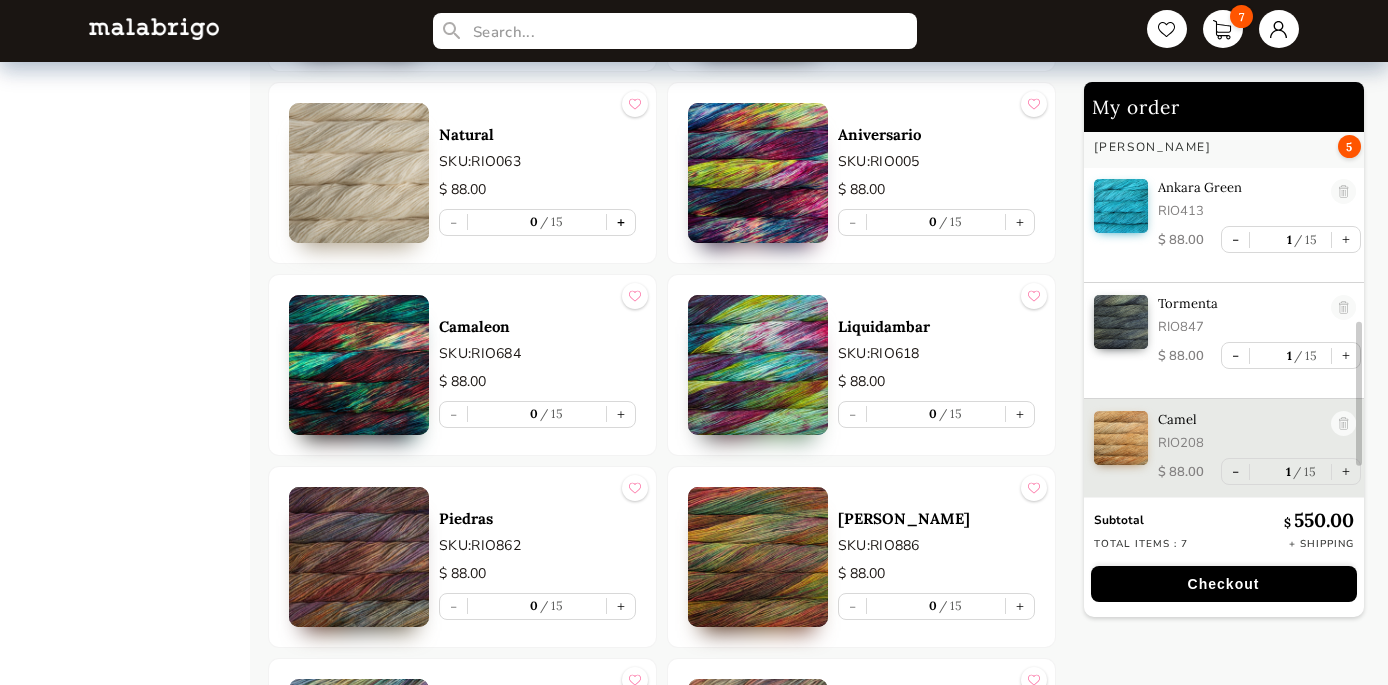 click on "+" at bounding box center (621, 222) 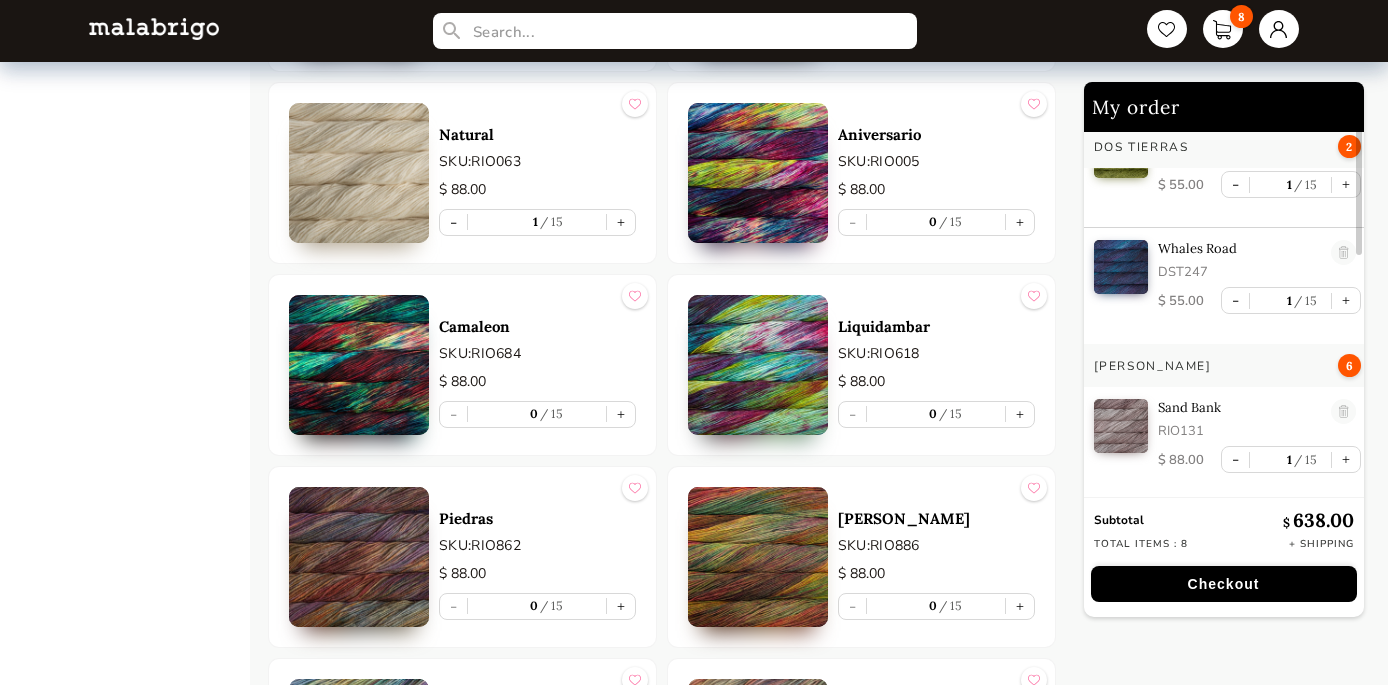 scroll, scrollTop: 0, scrollLeft: 0, axis: both 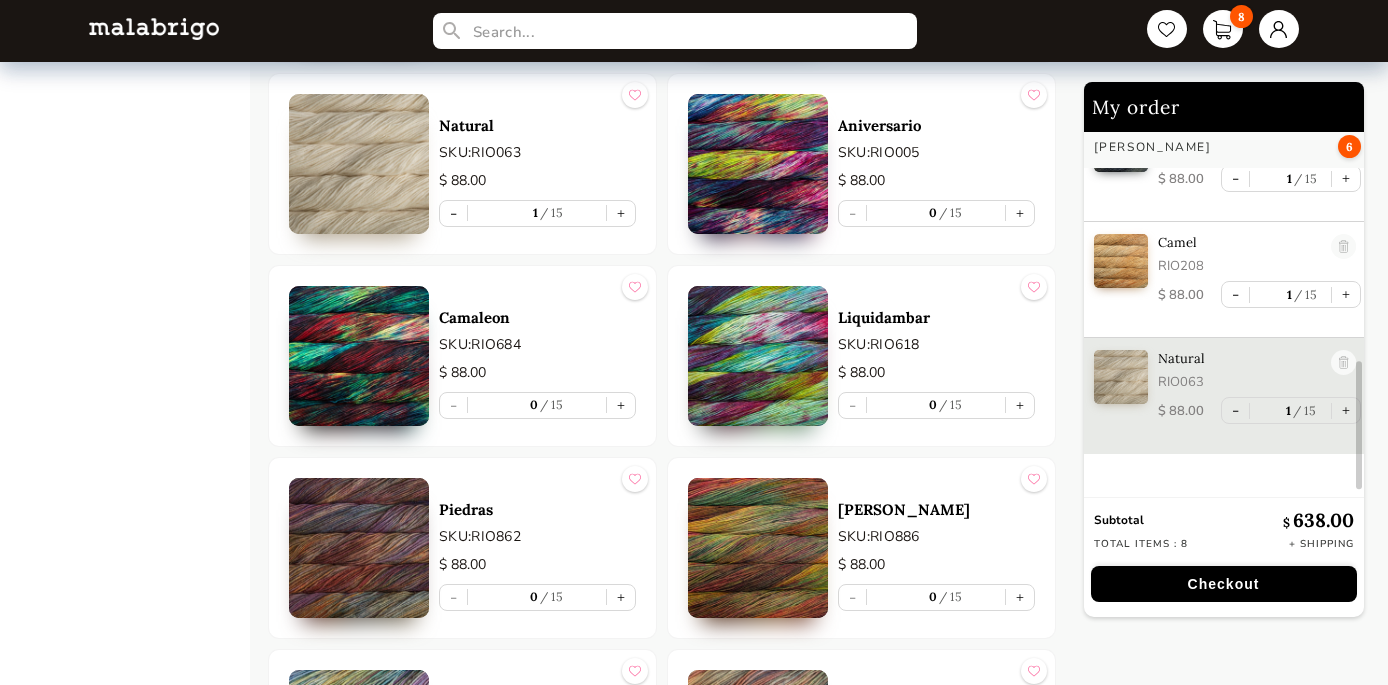 click on "Checkout" at bounding box center [1224, 584] 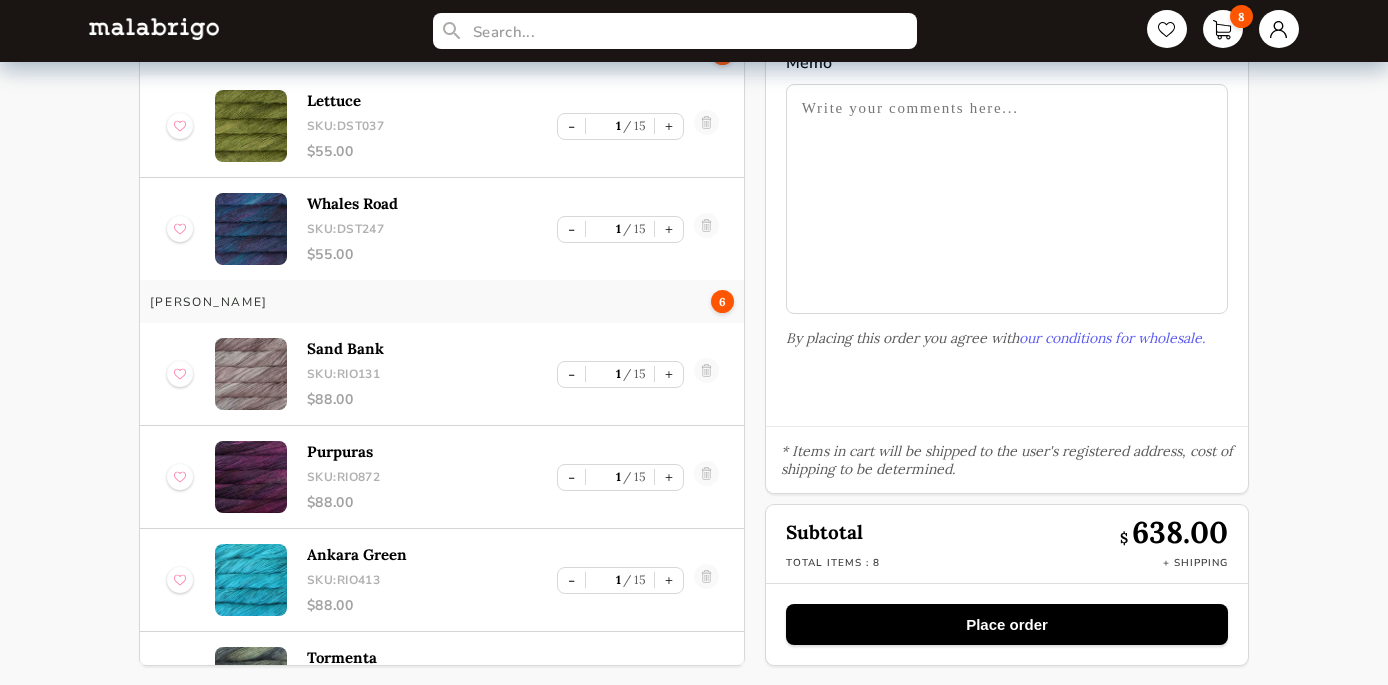 click on "Place order" at bounding box center (1007, 624) 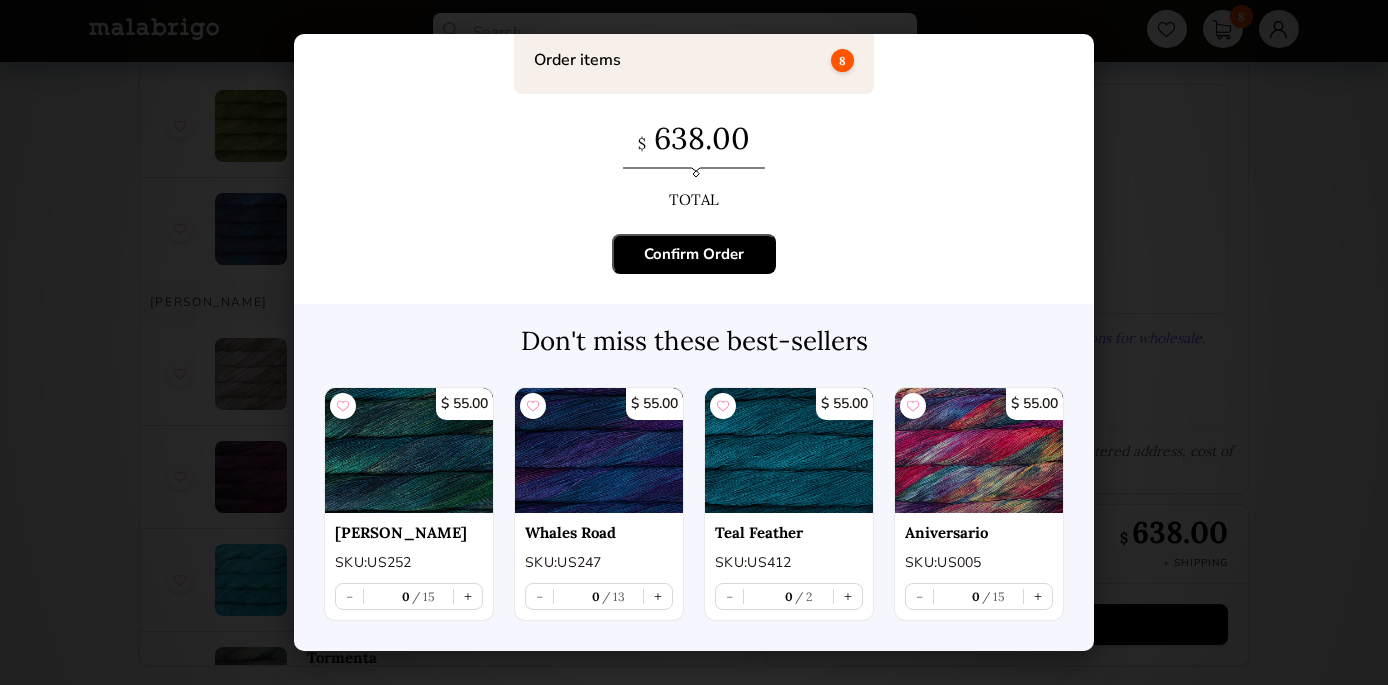 scroll, scrollTop: 0, scrollLeft: 0, axis: both 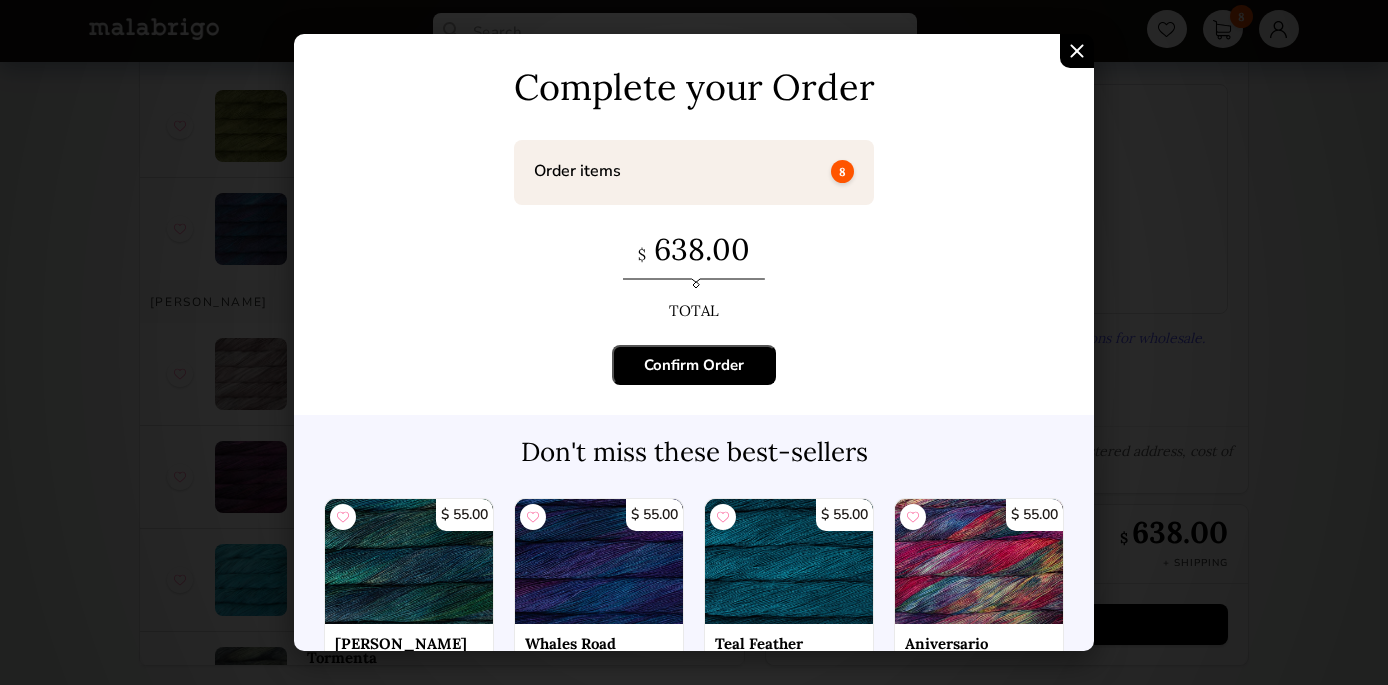 click at bounding box center [1077, 51] 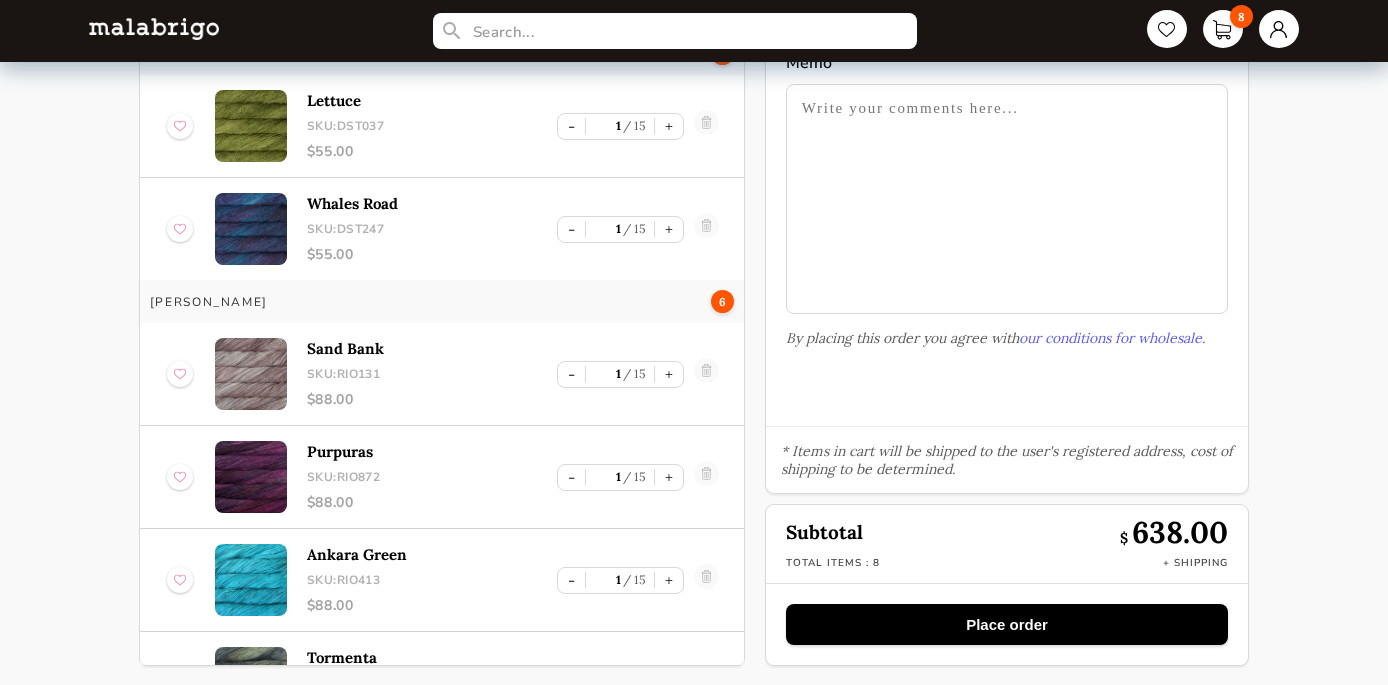 scroll, scrollTop: 0, scrollLeft: 0, axis: both 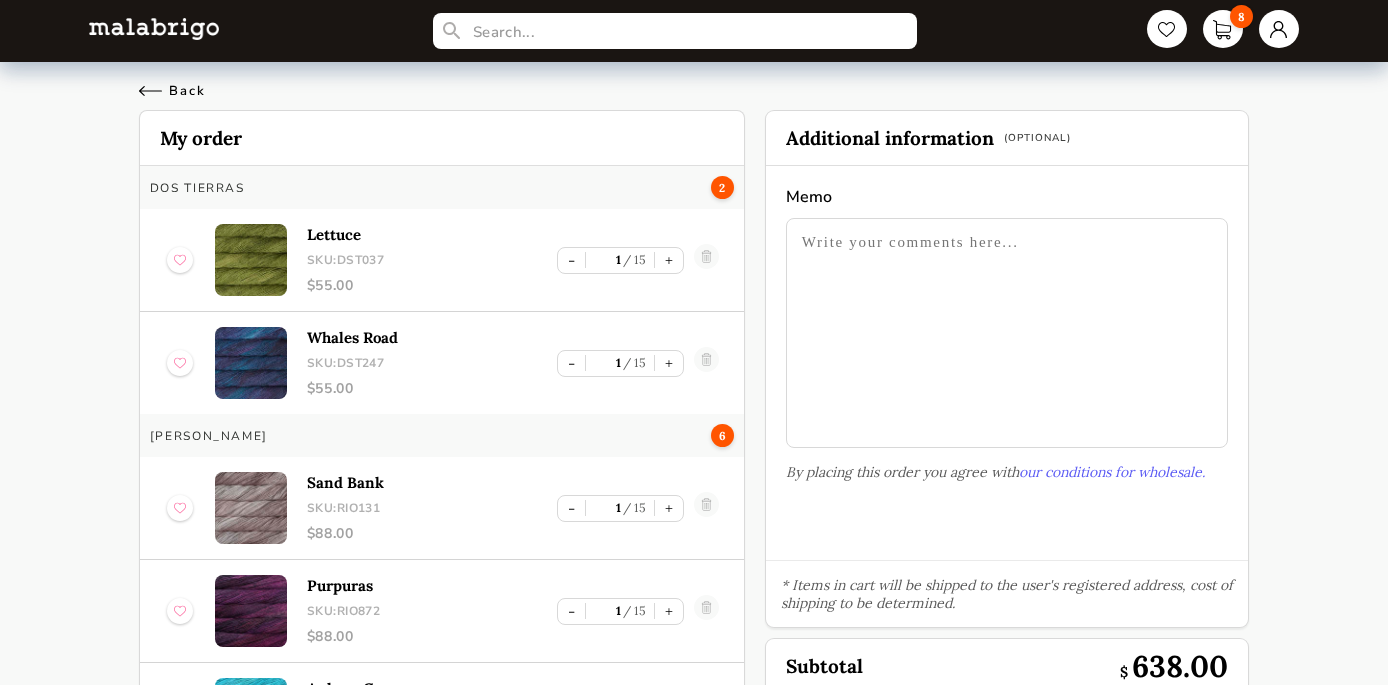 click on "Back" at bounding box center [172, 91] 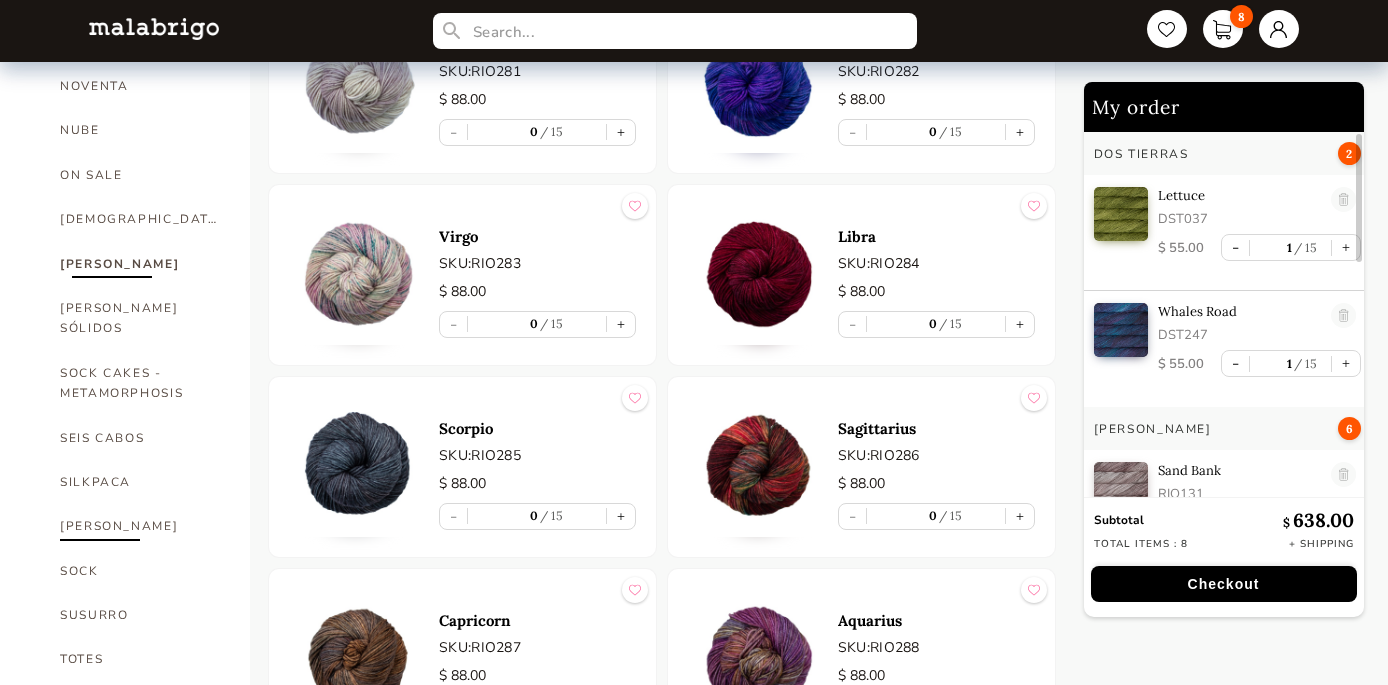 scroll, scrollTop: 1043, scrollLeft: 0, axis: vertical 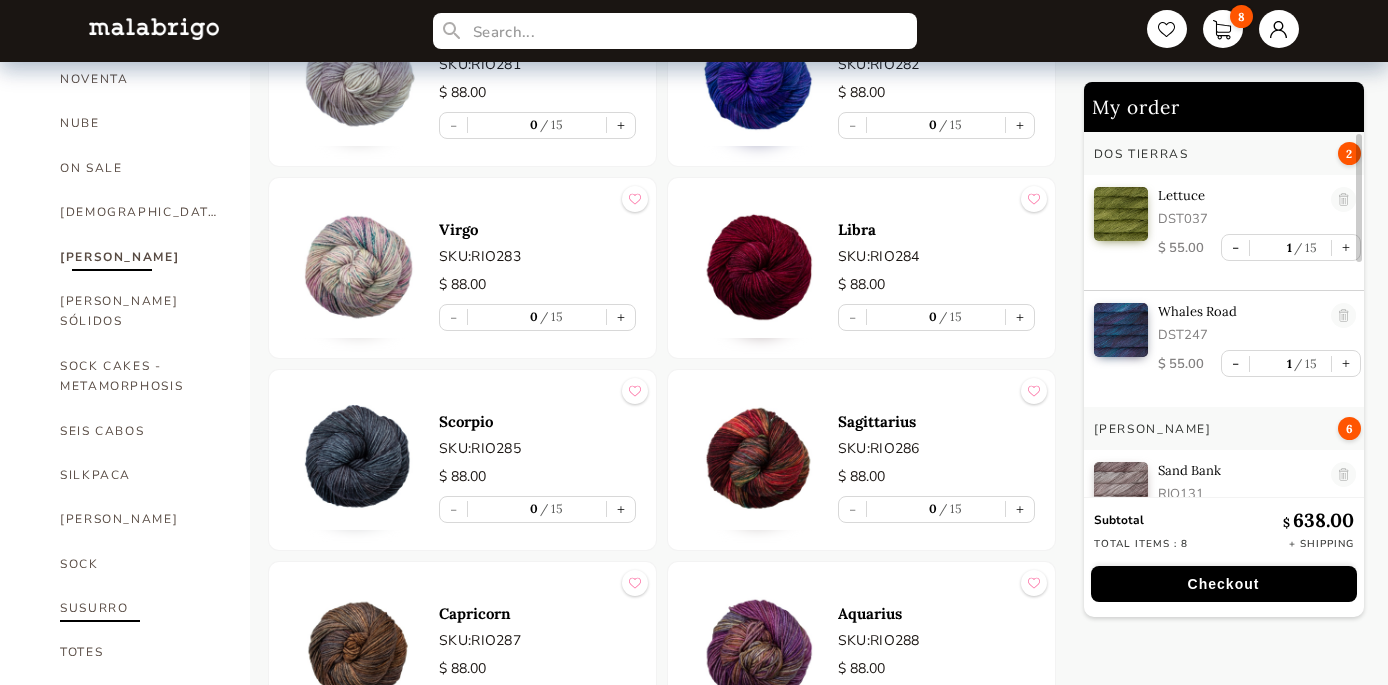 click on "SUSURRO" at bounding box center [140, 608] 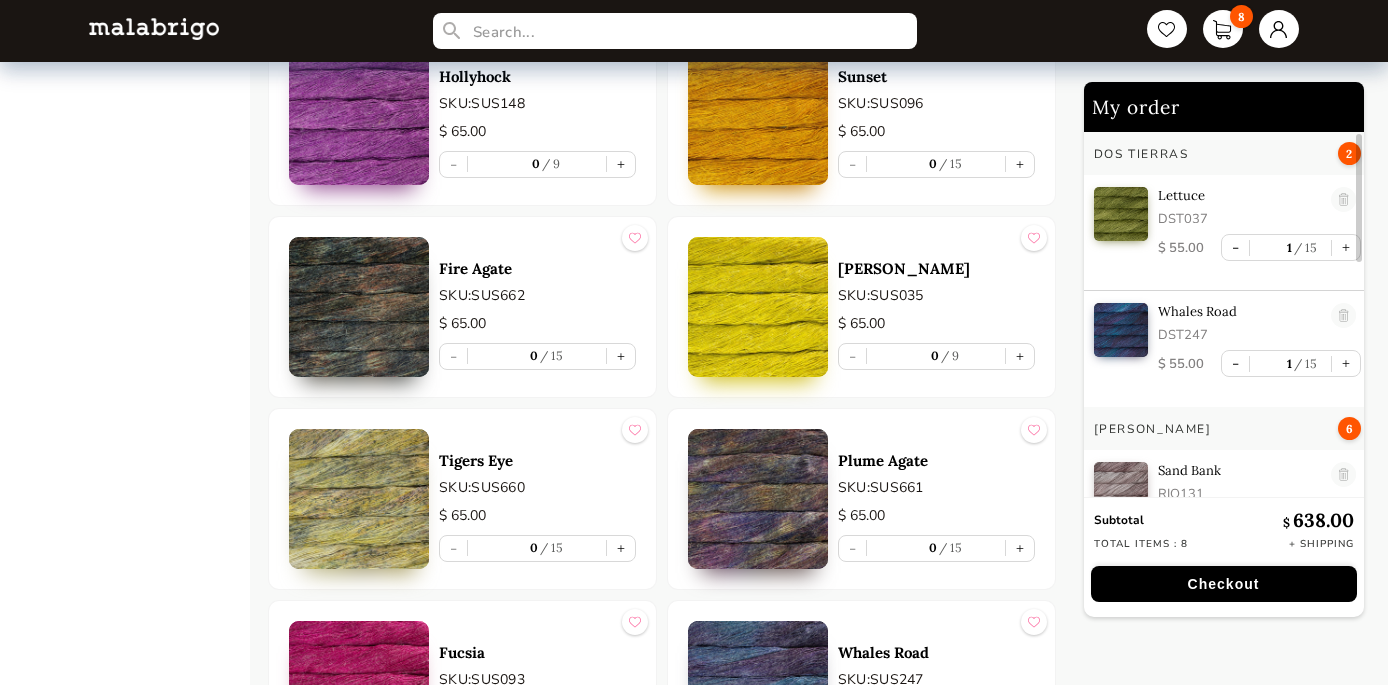 scroll, scrollTop: 1994, scrollLeft: 0, axis: vertical 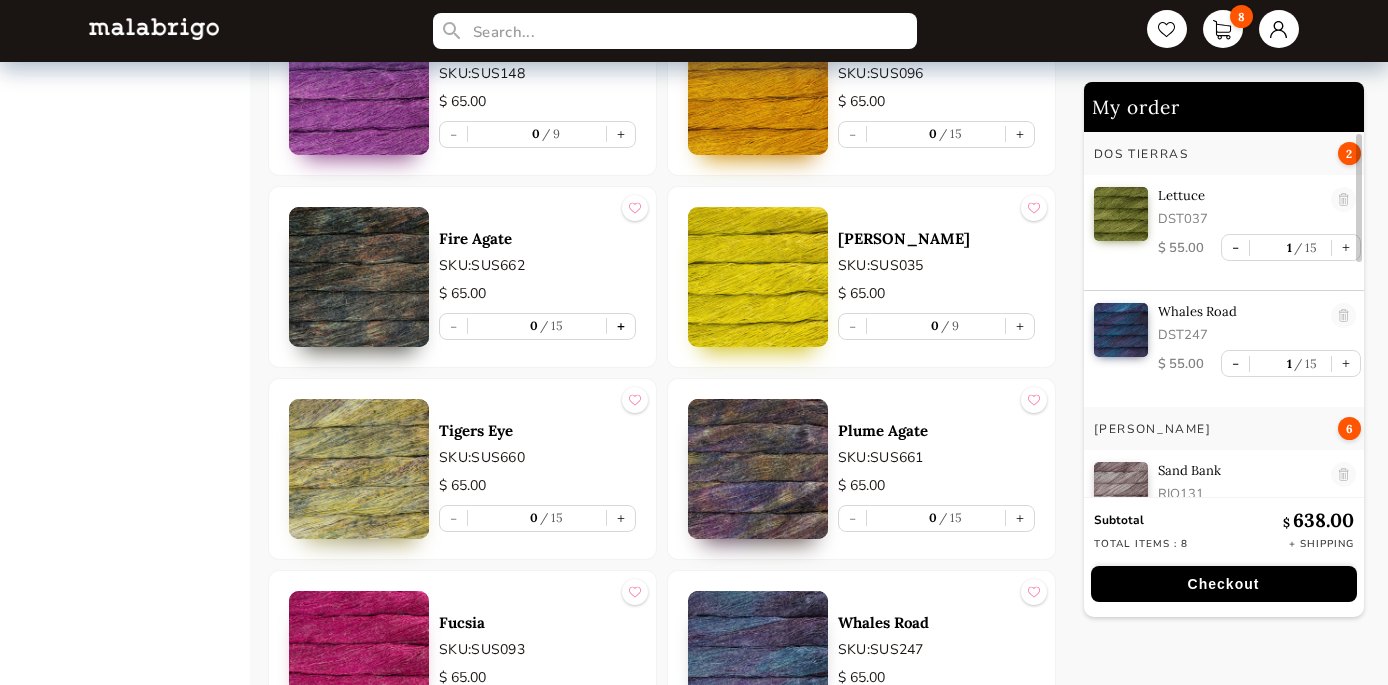 click on "+" at bounding box center (621, 326) 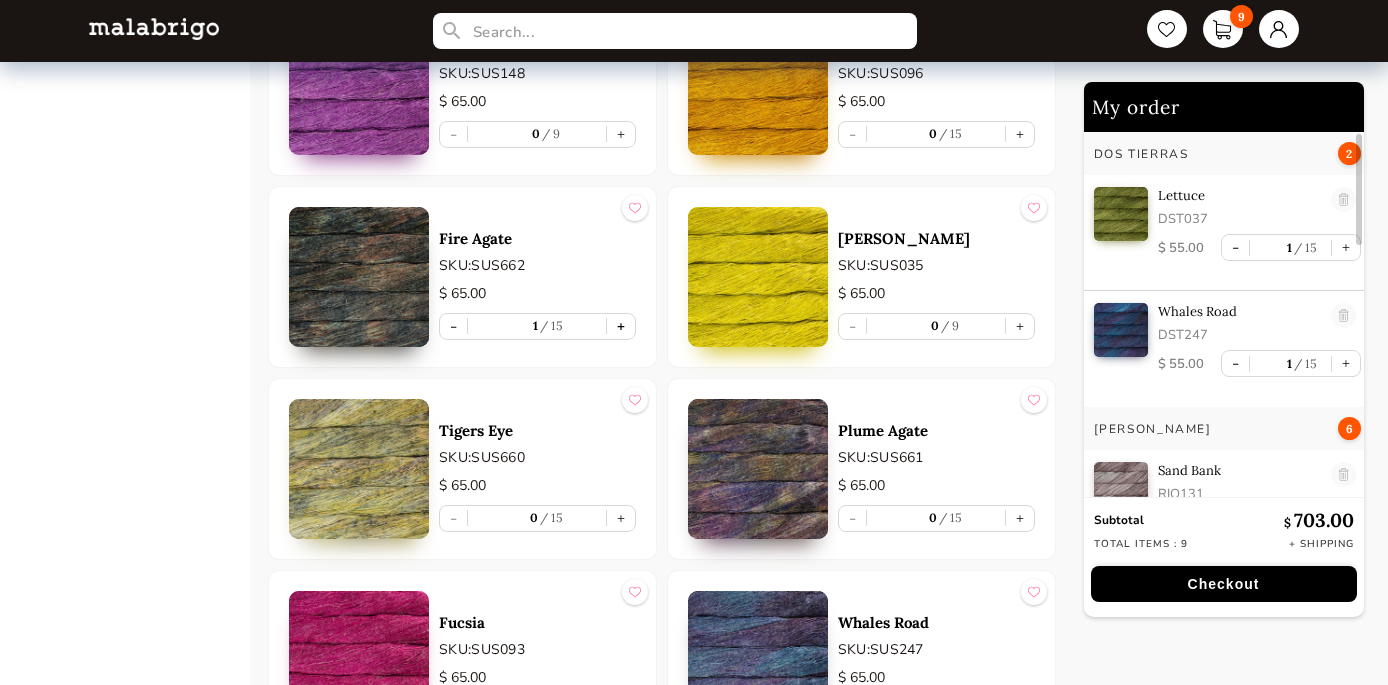 scroll, scrollTop: 49, scrollLeft: 0, axis: vertical 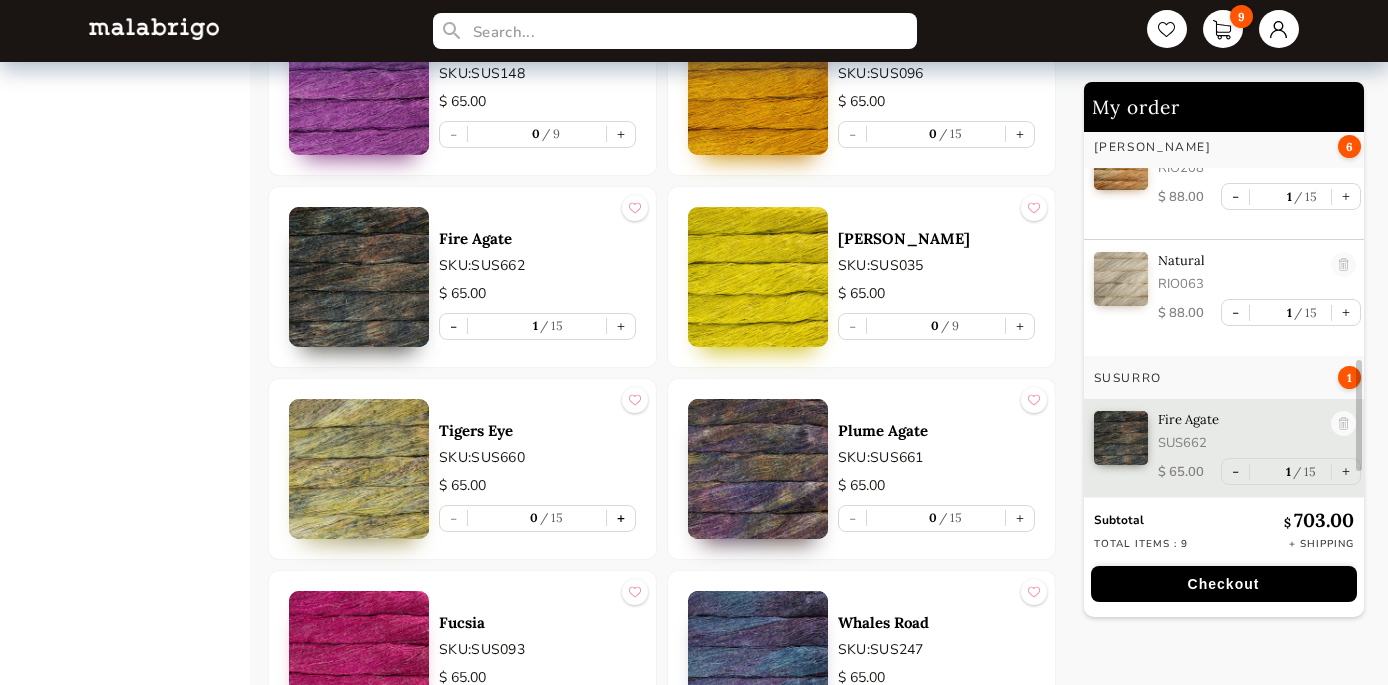 click on "+" at bounding box center [621, 518] 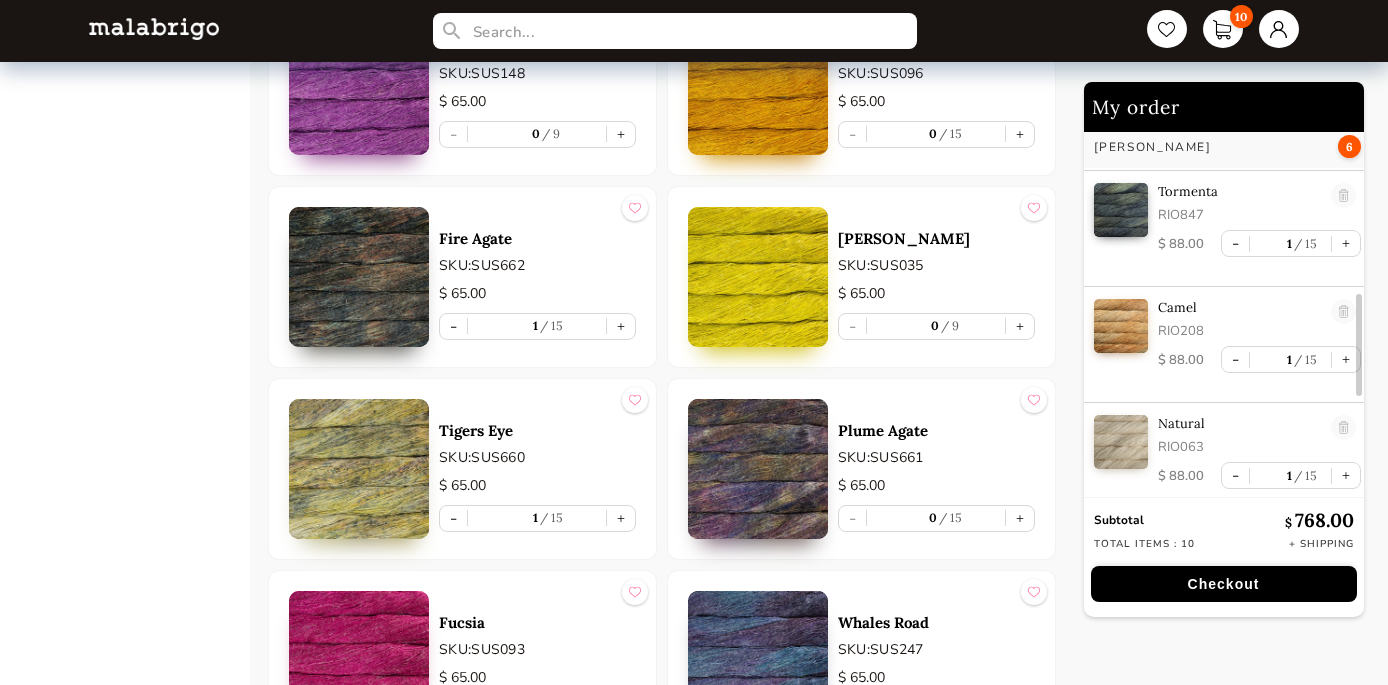 scroll, scrollTop: 586, scrollLeft: 0, axis: vertical 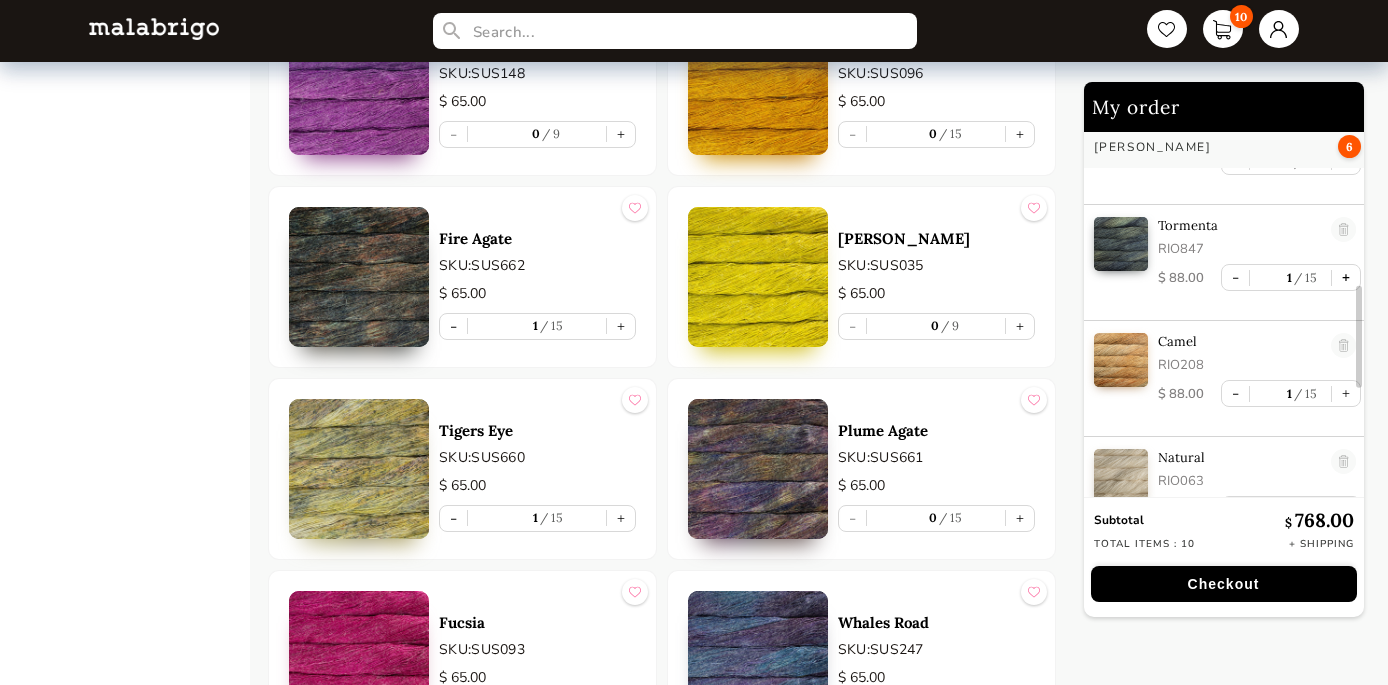 click on "+" at bounding box center (1346, 277) 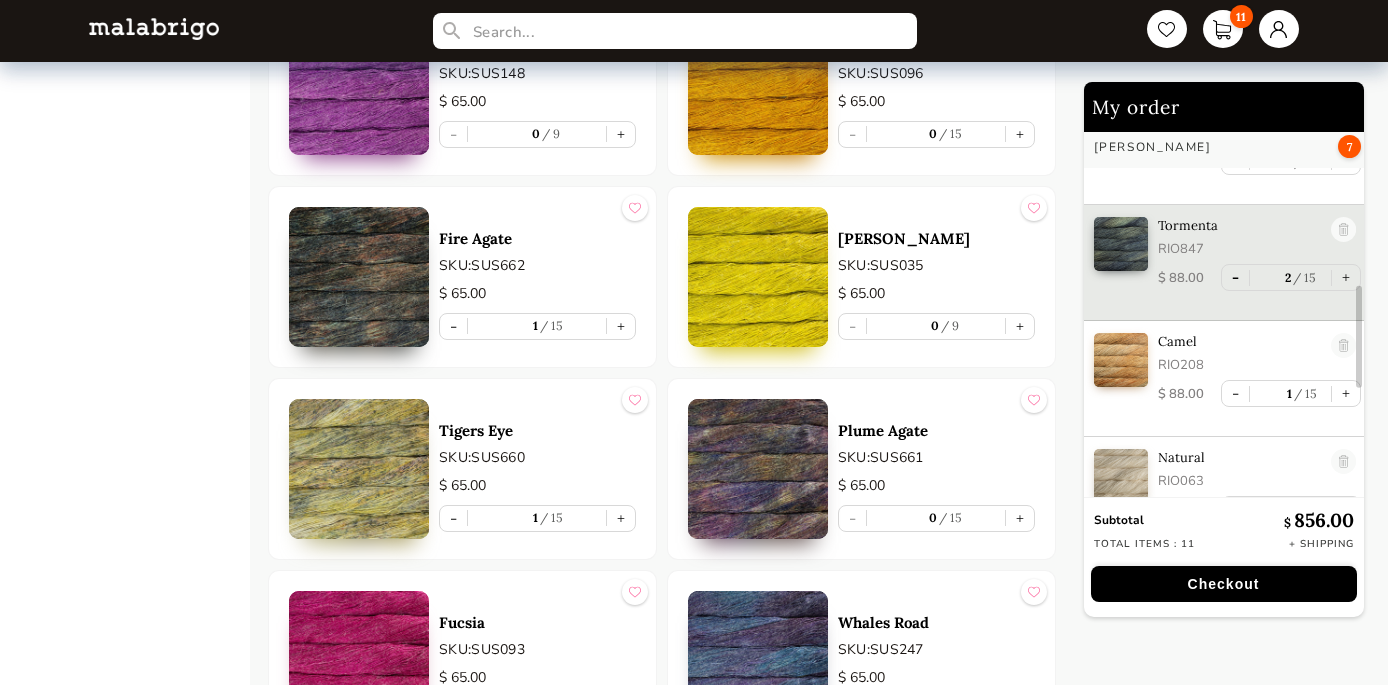 click on "-" at bounding box center (1235, 277) 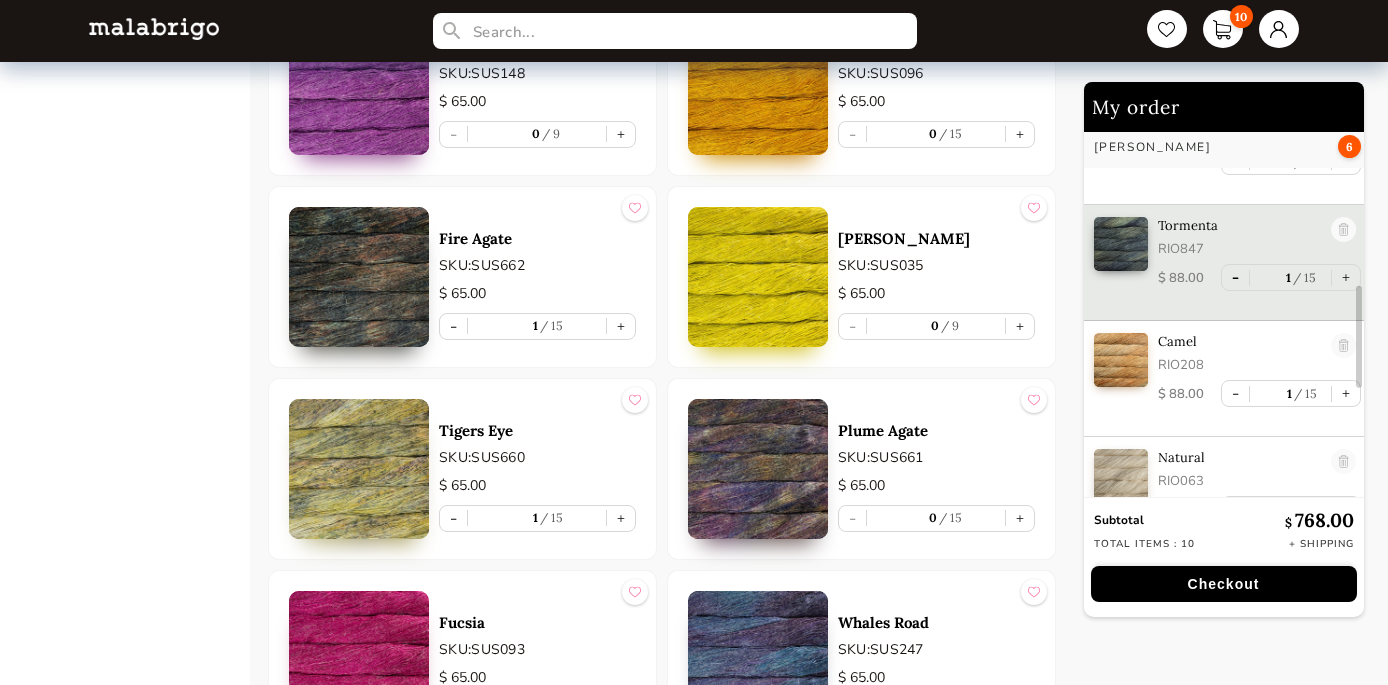 click on "-" at bounding box center (1235, 277) 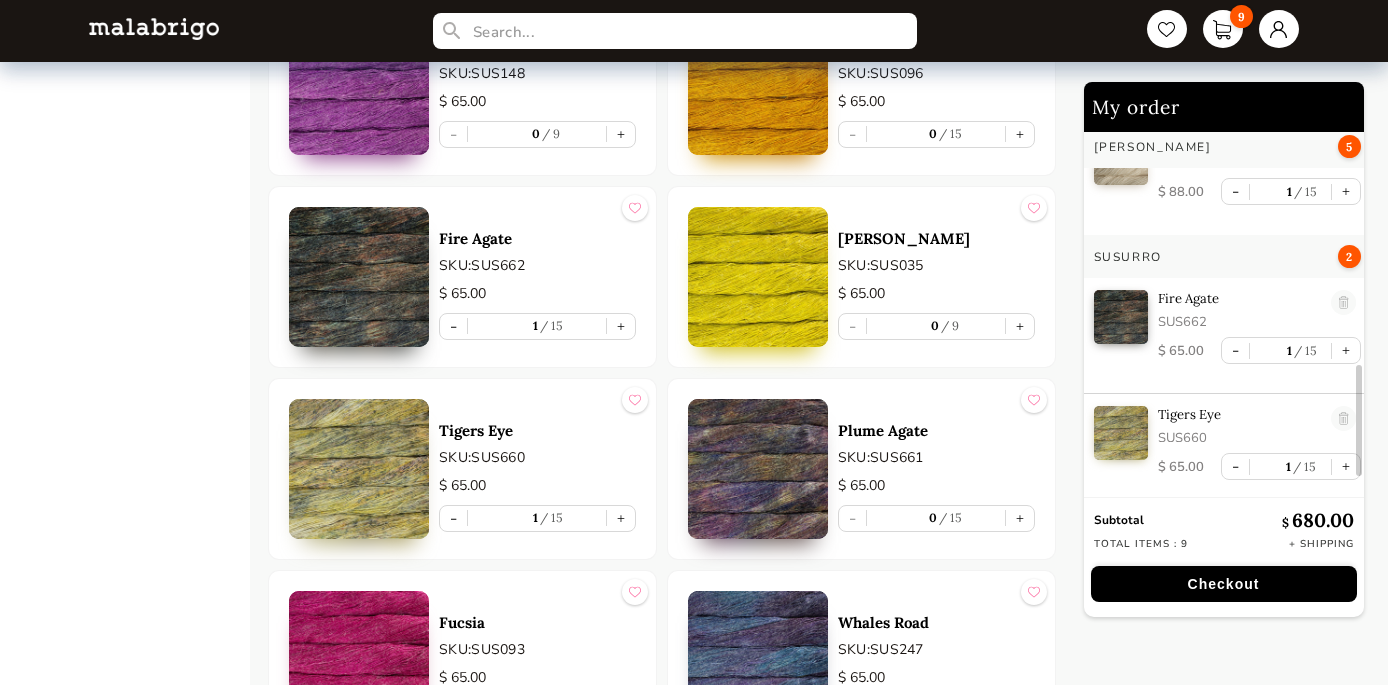 scroll, scrollTop: 844, scrollLeft: 0, axis: vertical 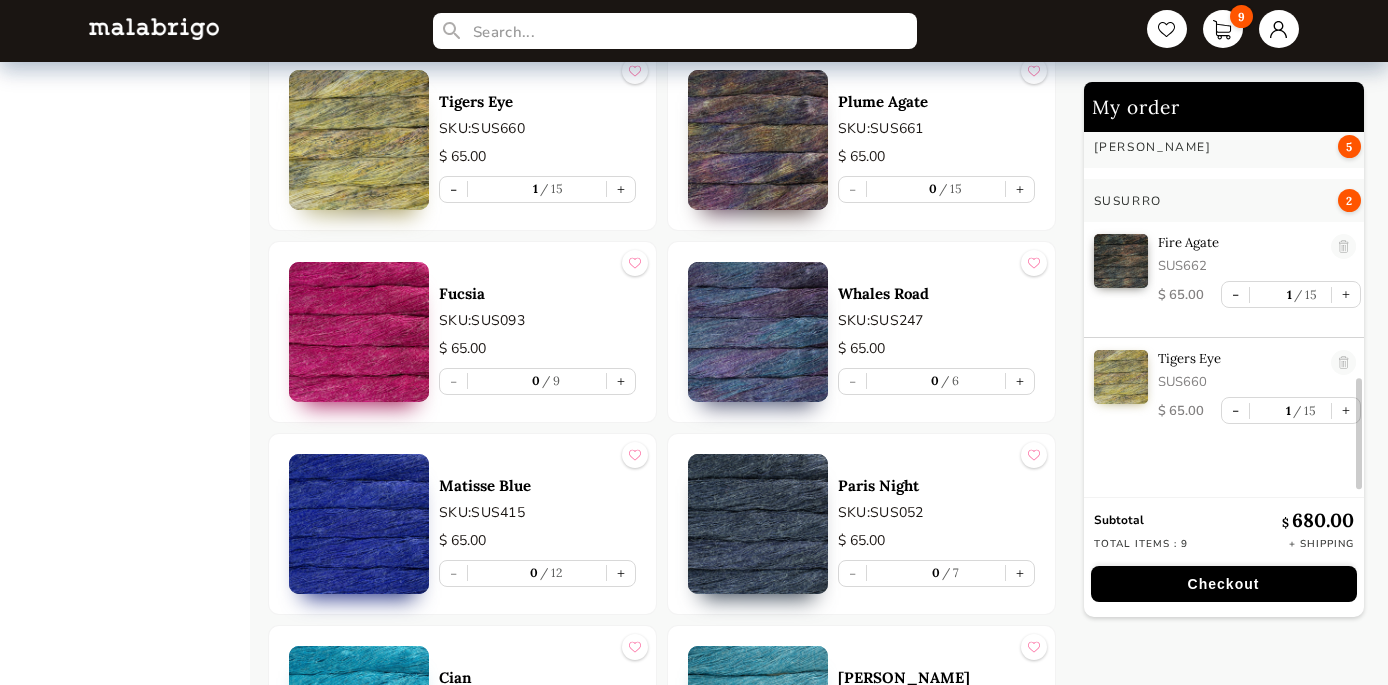 click on "Checkout" at bounding box center [1224, 584] 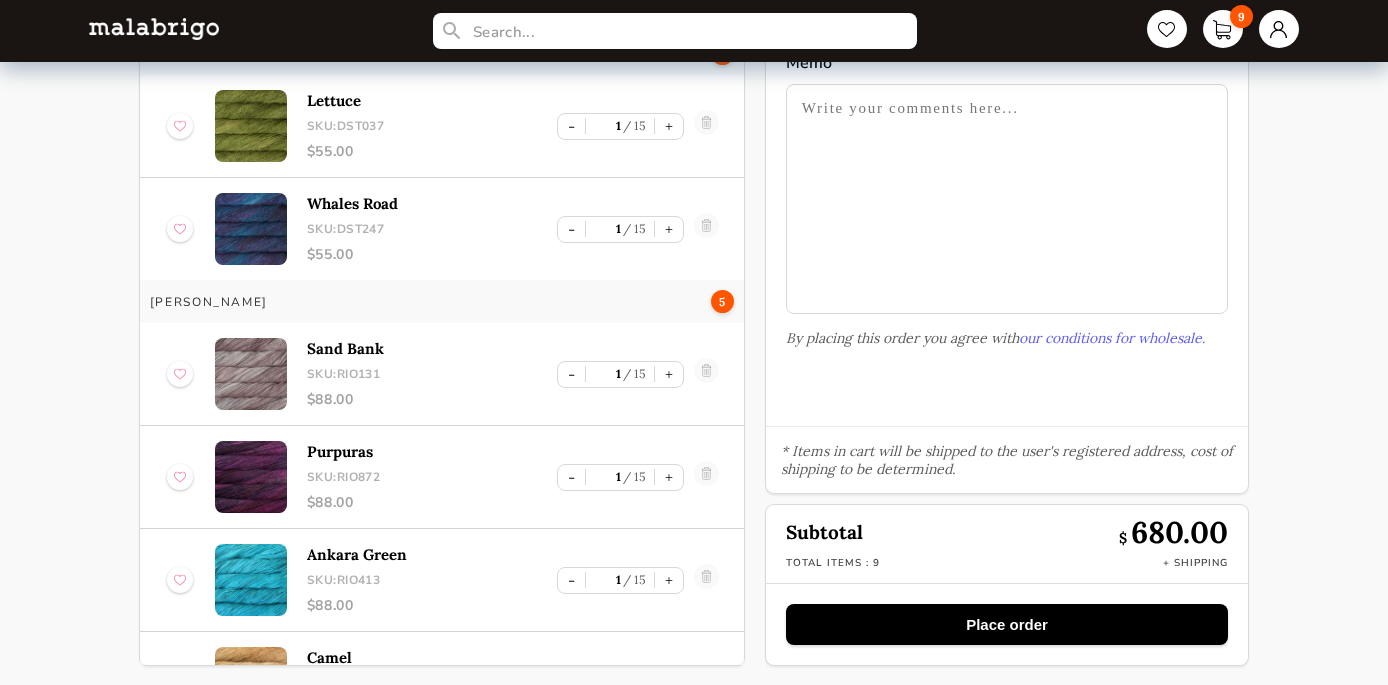 click on "Place order" at bounding box center [1007, 624] 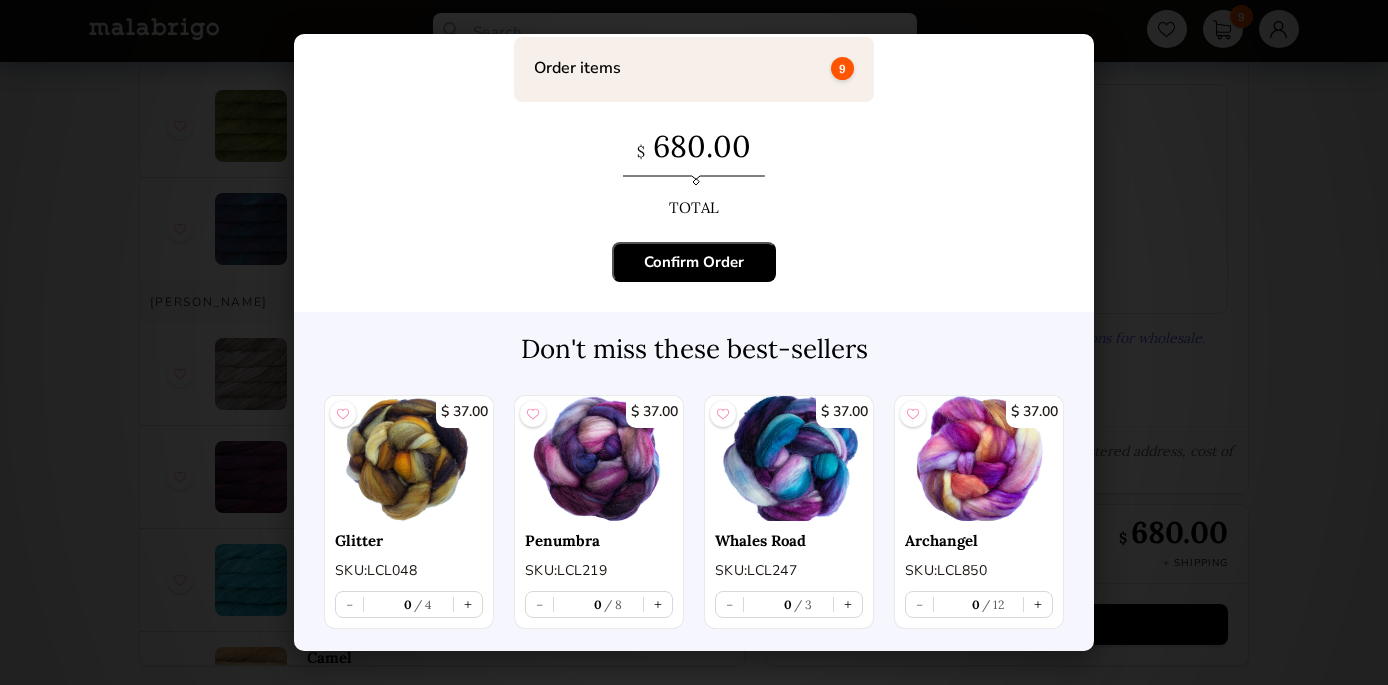 scroll, scrollTop: 110, scrollLeft: 0, axis: vertical 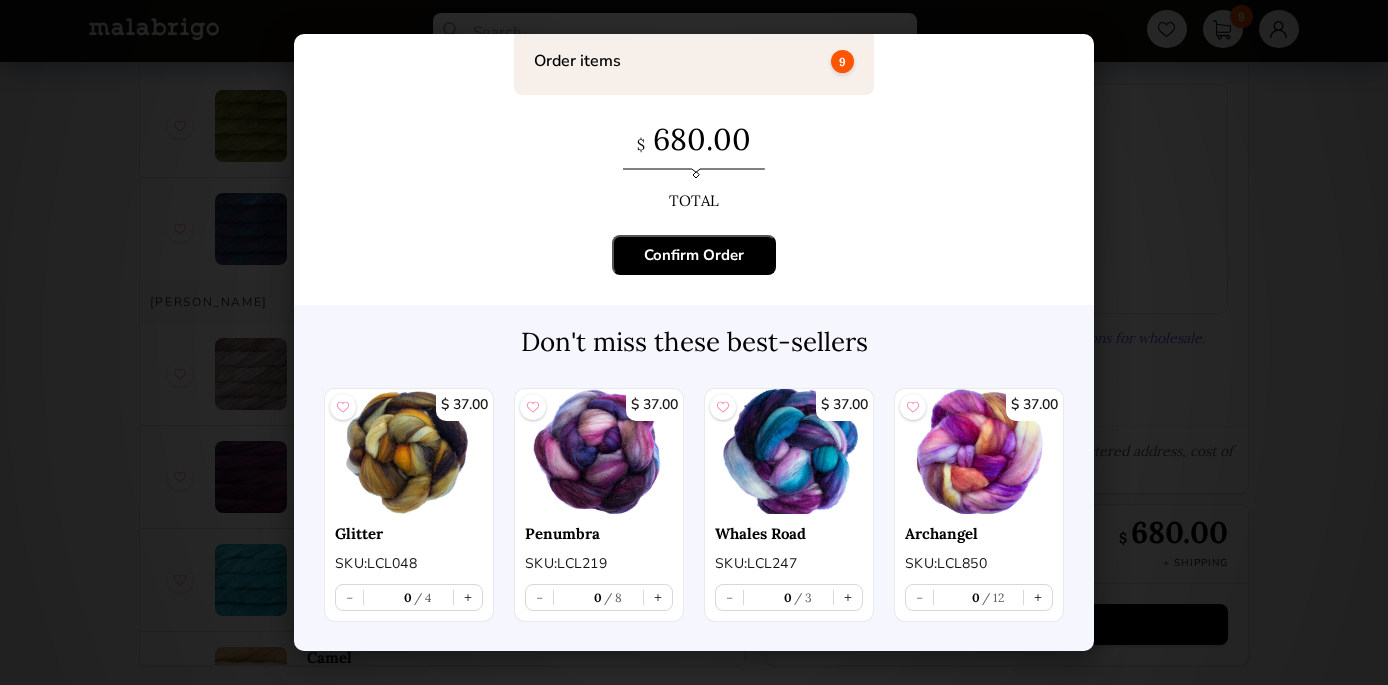 click on "Confirm Order" at bounding box center [694, 255] 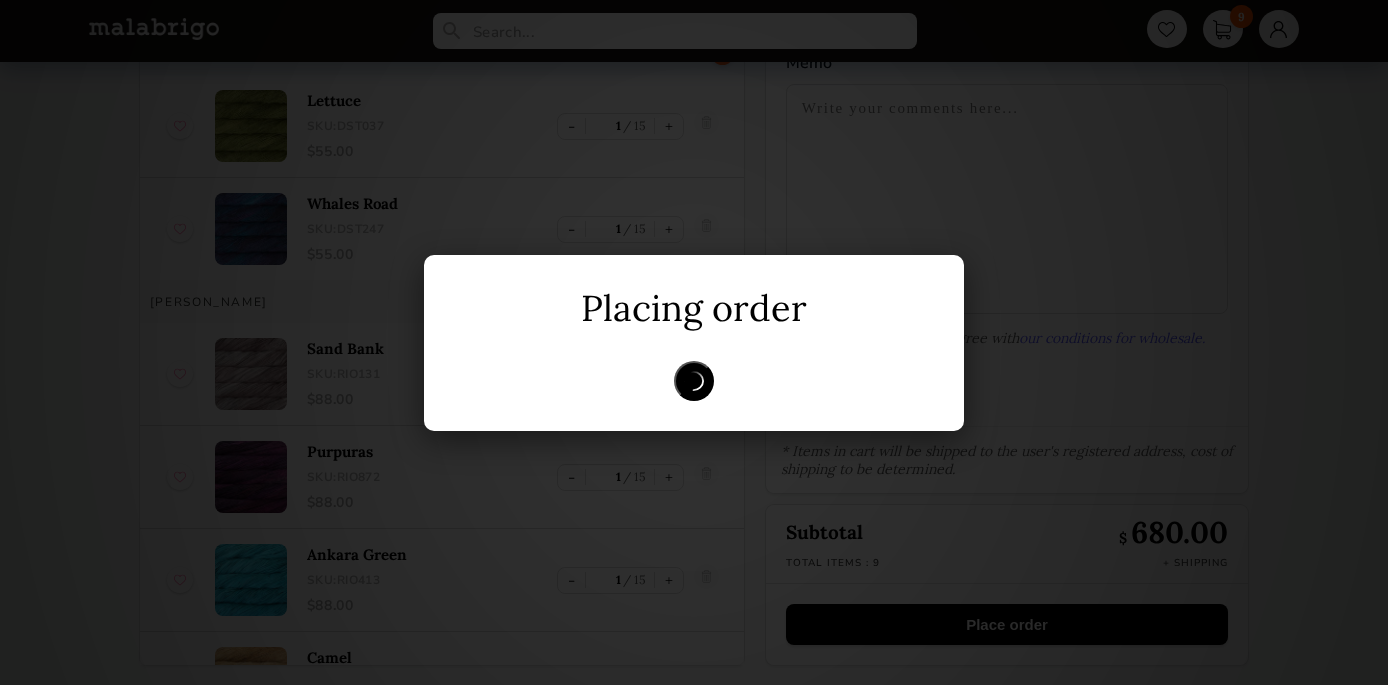 scroll, scrollTop: 0, scrollLeft: 0, axis: both 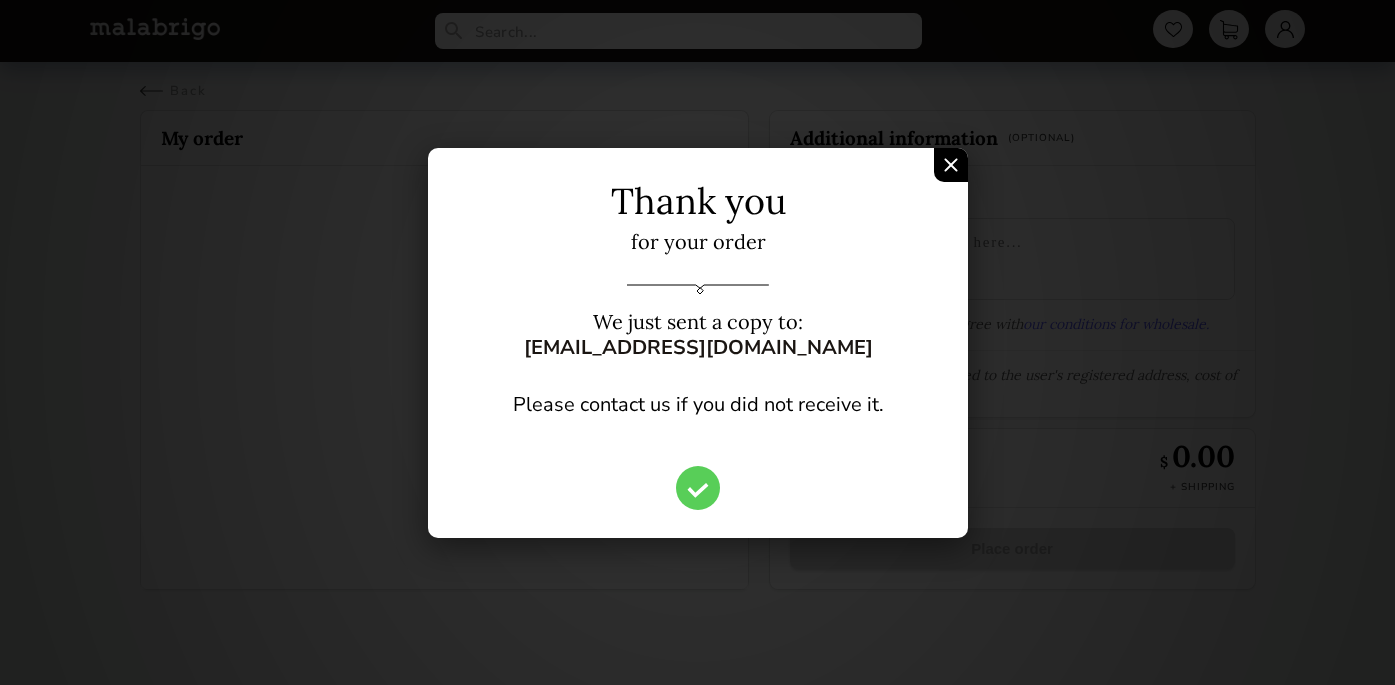 click at bounding box center (951, 165) 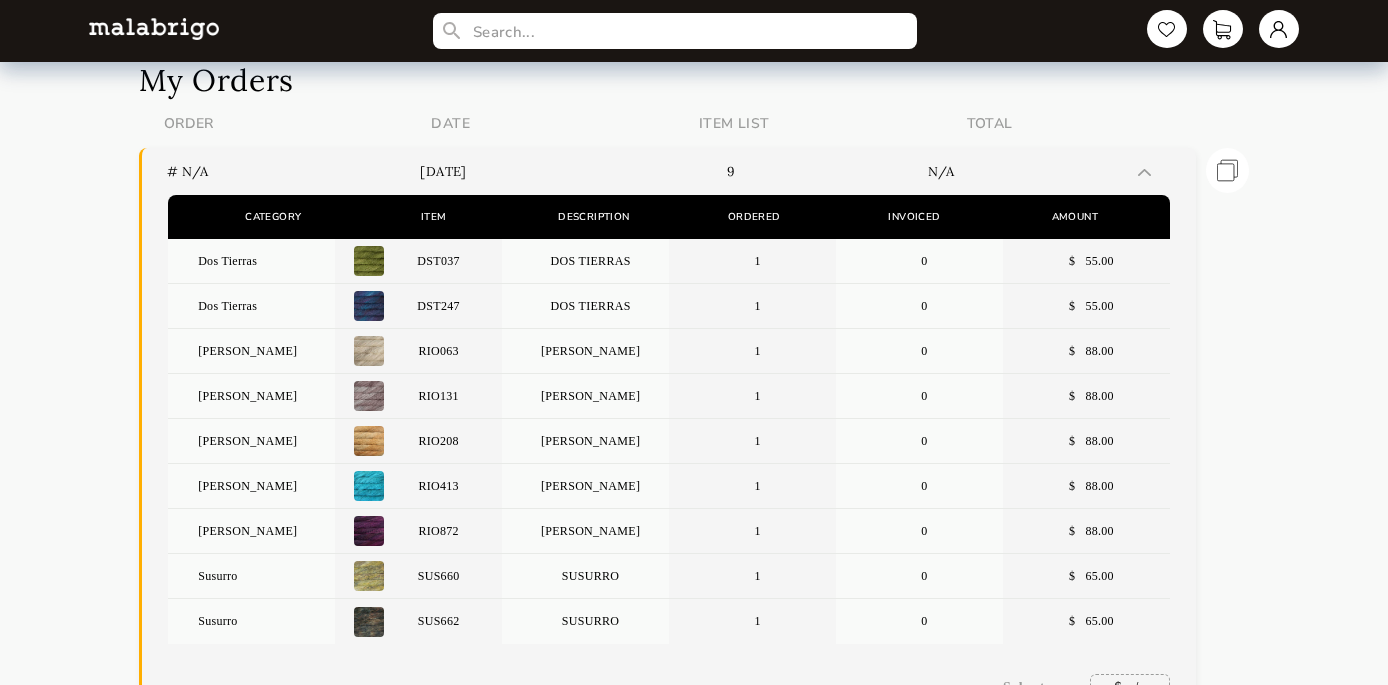 scroll, scrollTop: 0, scrollLeft: 0, axis: both 